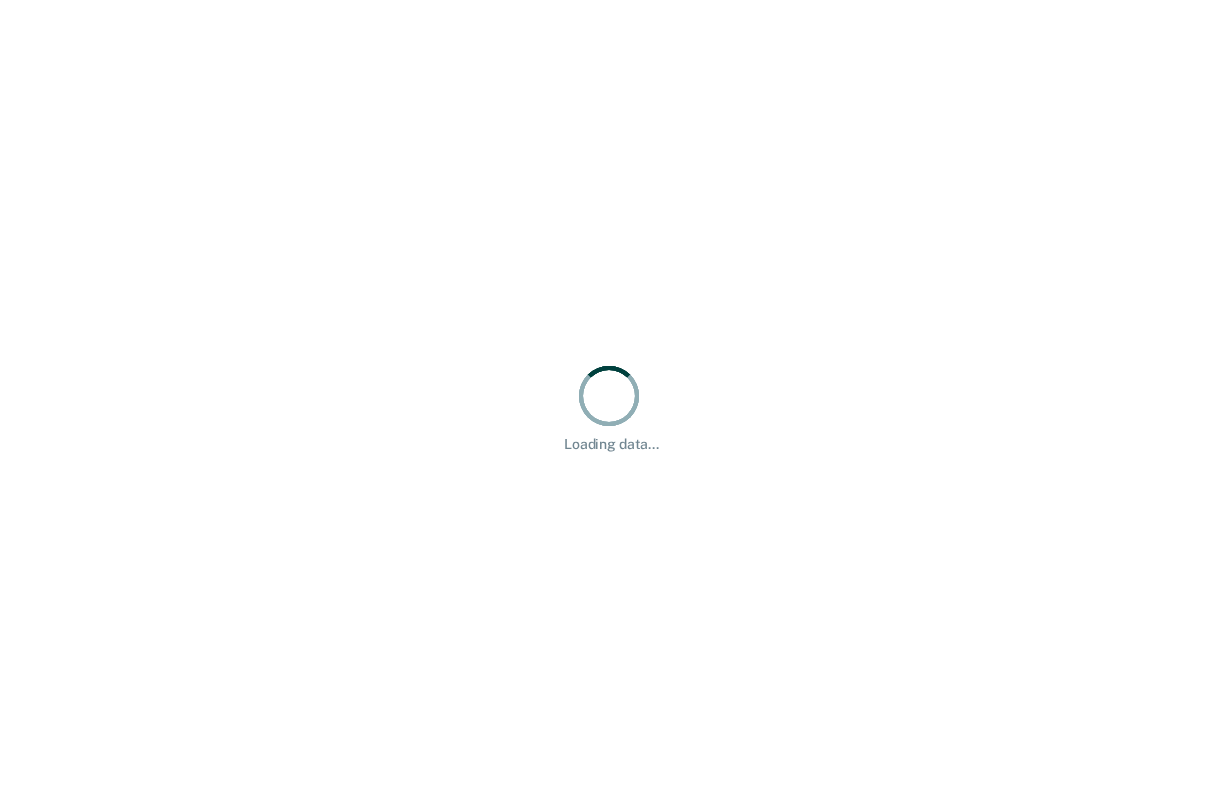 scroll, scrollTop: 0, scrollLeft: 0, axis: both 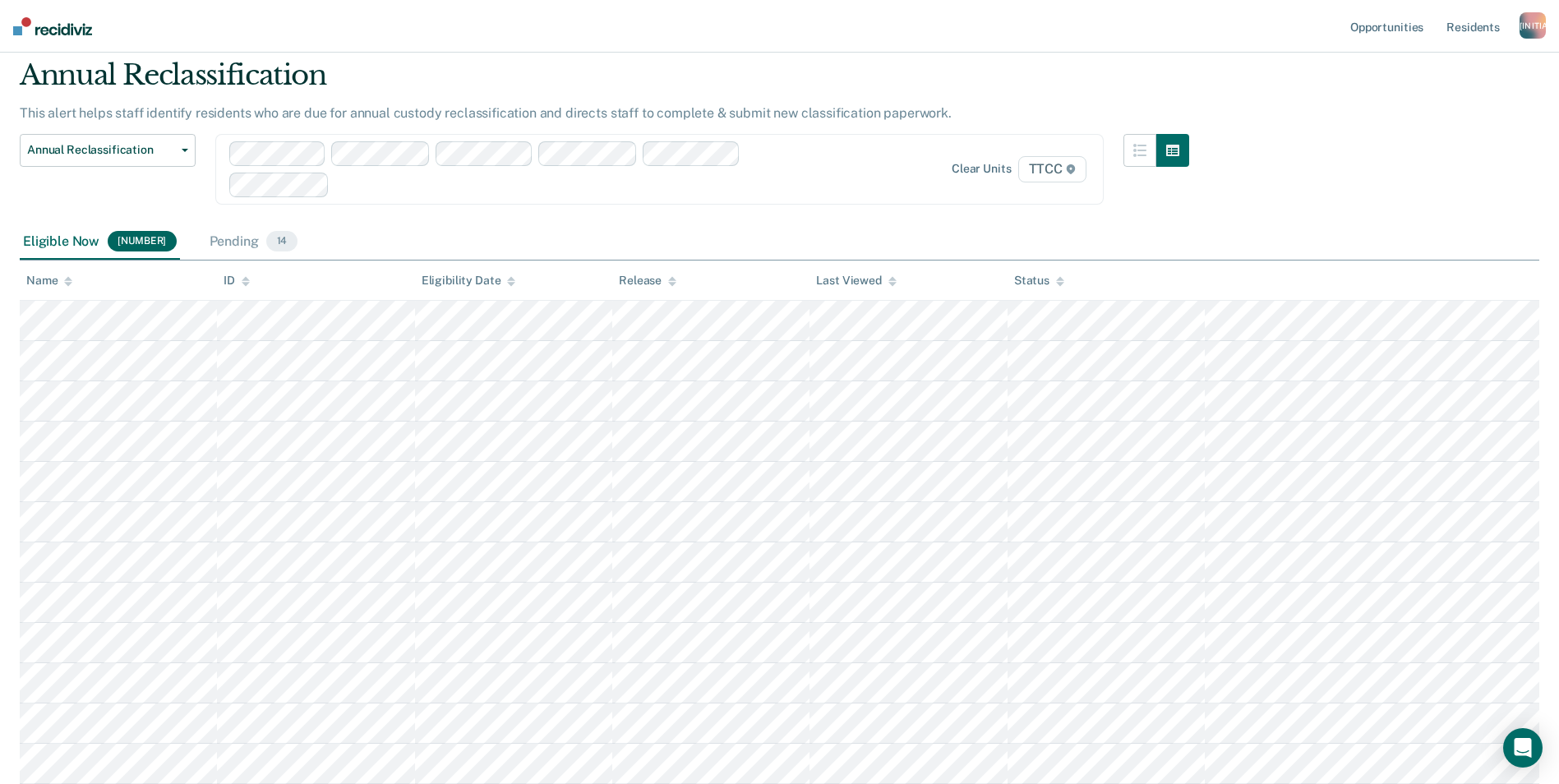 click at bounding box center [530, 169] 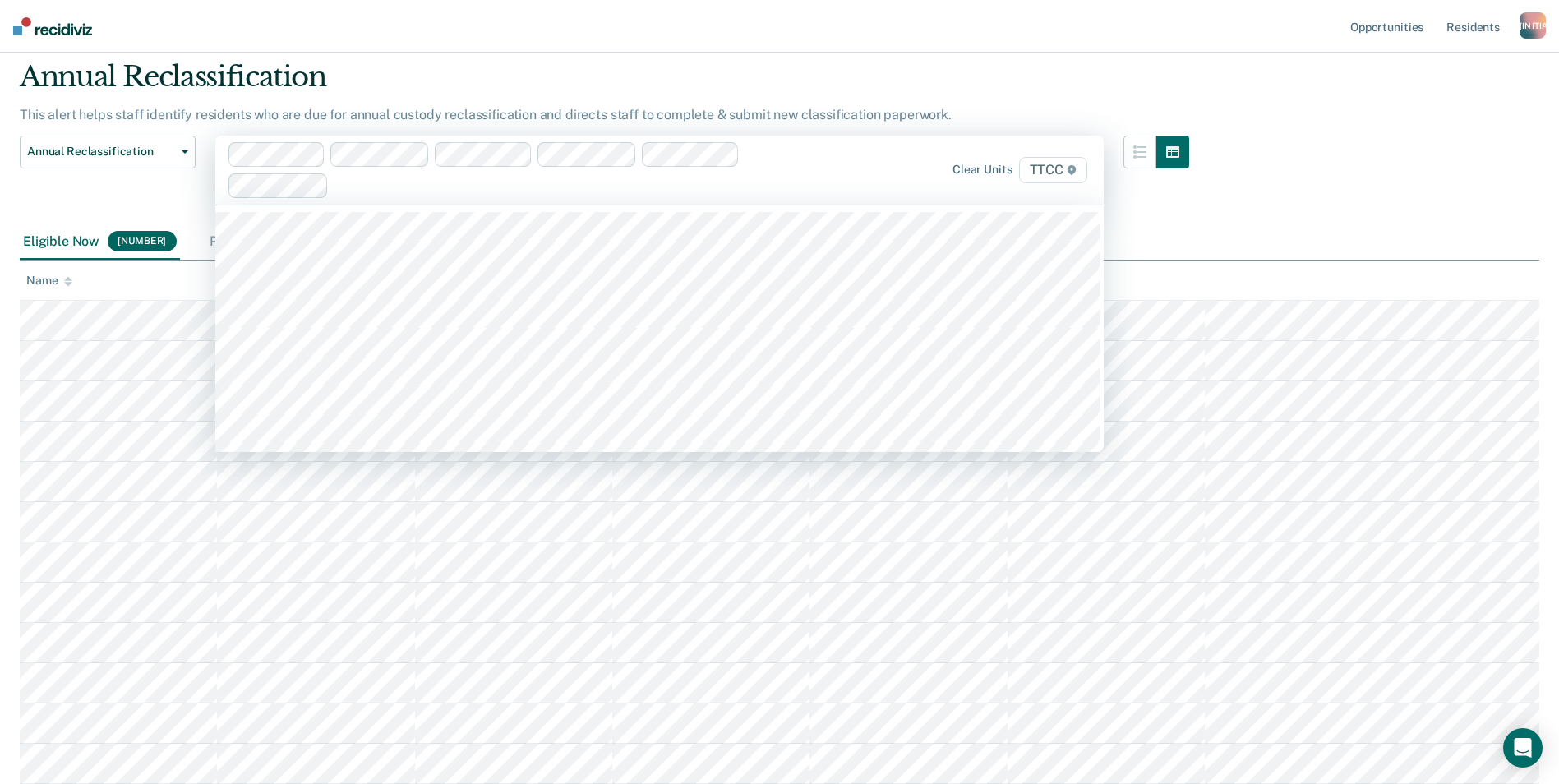 scroll, scrollTop: 53, scrollLeft: 0, axis: vertical 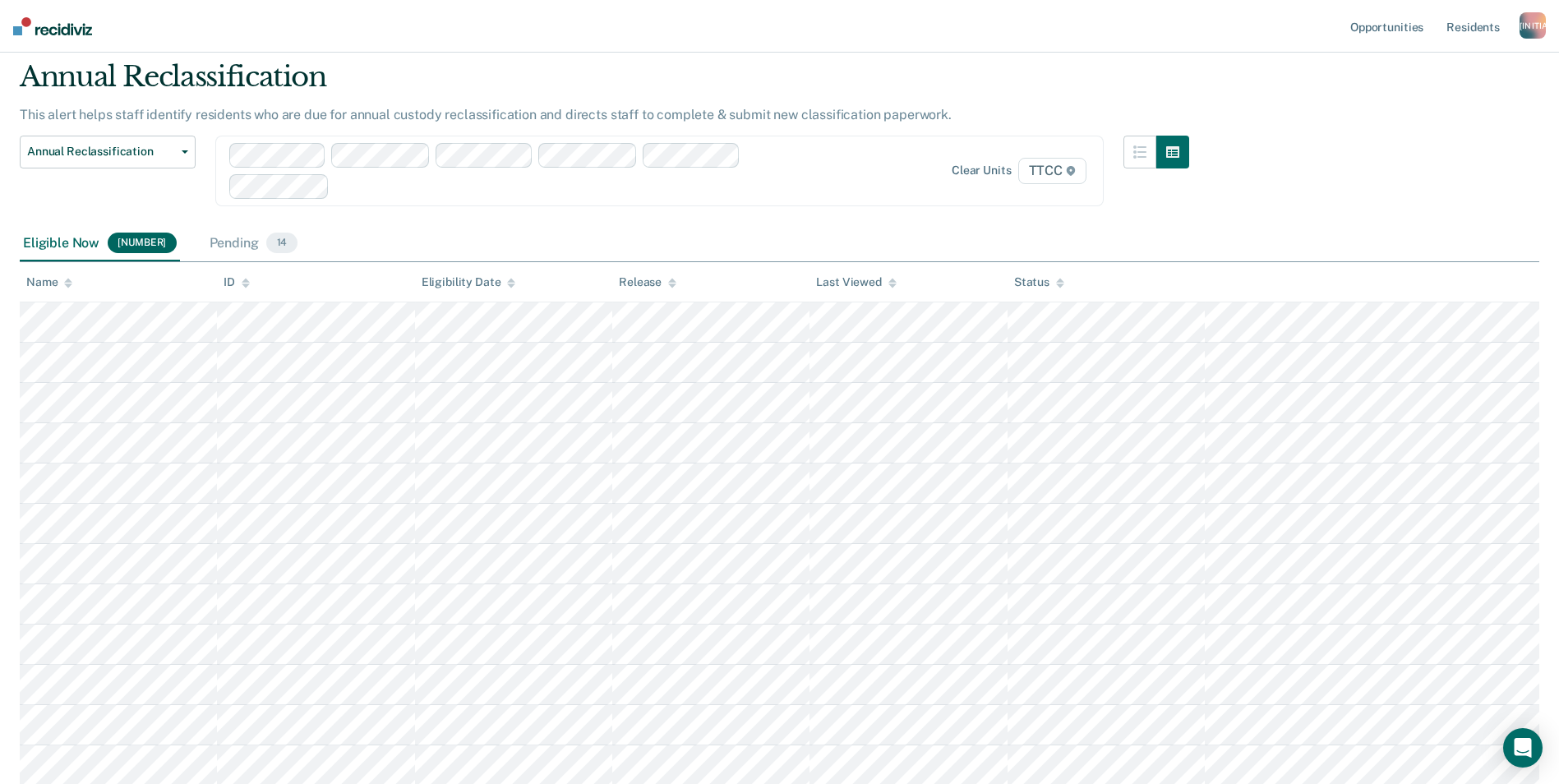 click on "Opportunities Resident s [EMAIL] j Profile How it works Log Out" at bounding box center [779, 26] 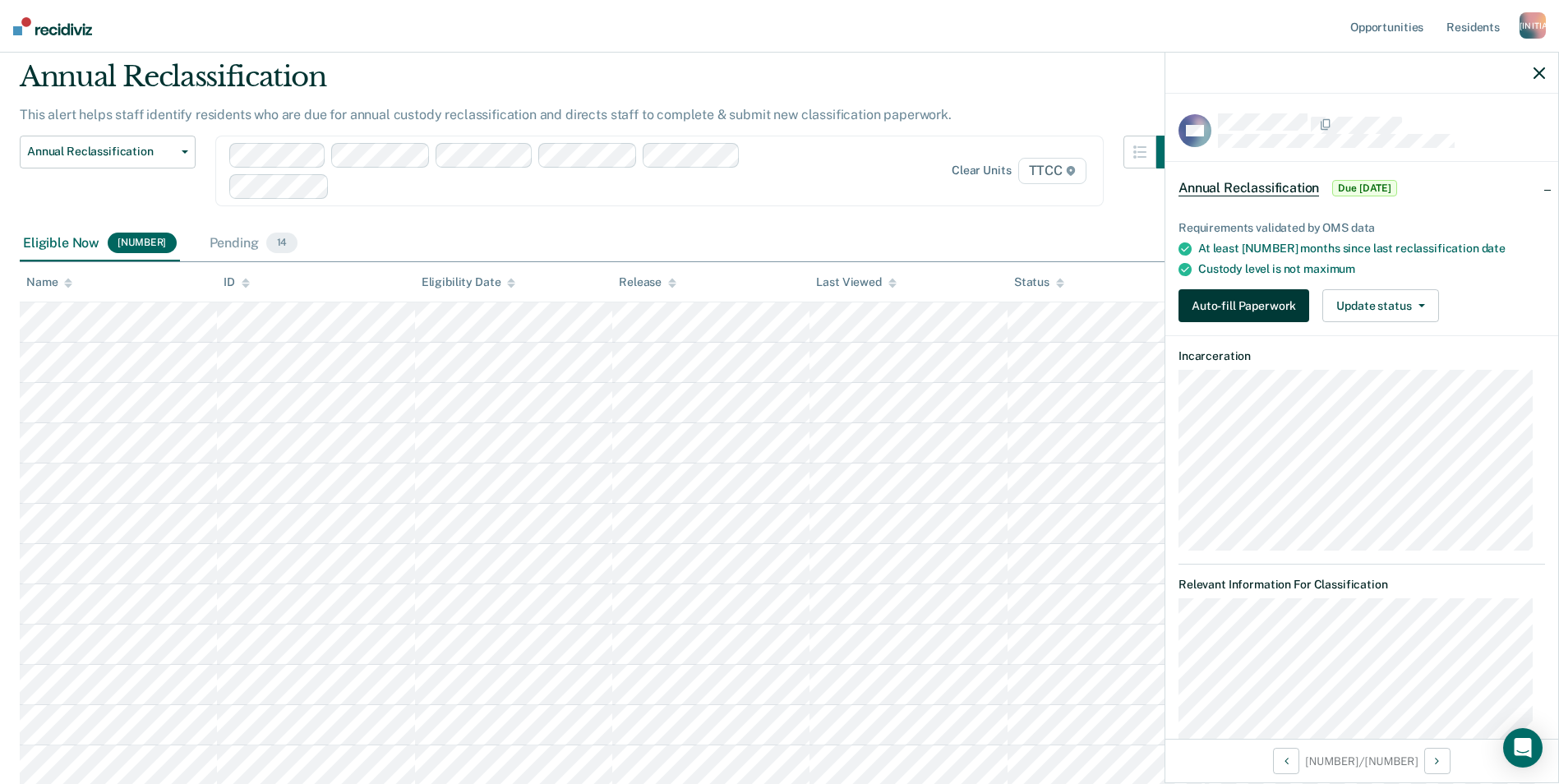 click on "Auto-fill Paperwork" at bounding box center (1243, 306) 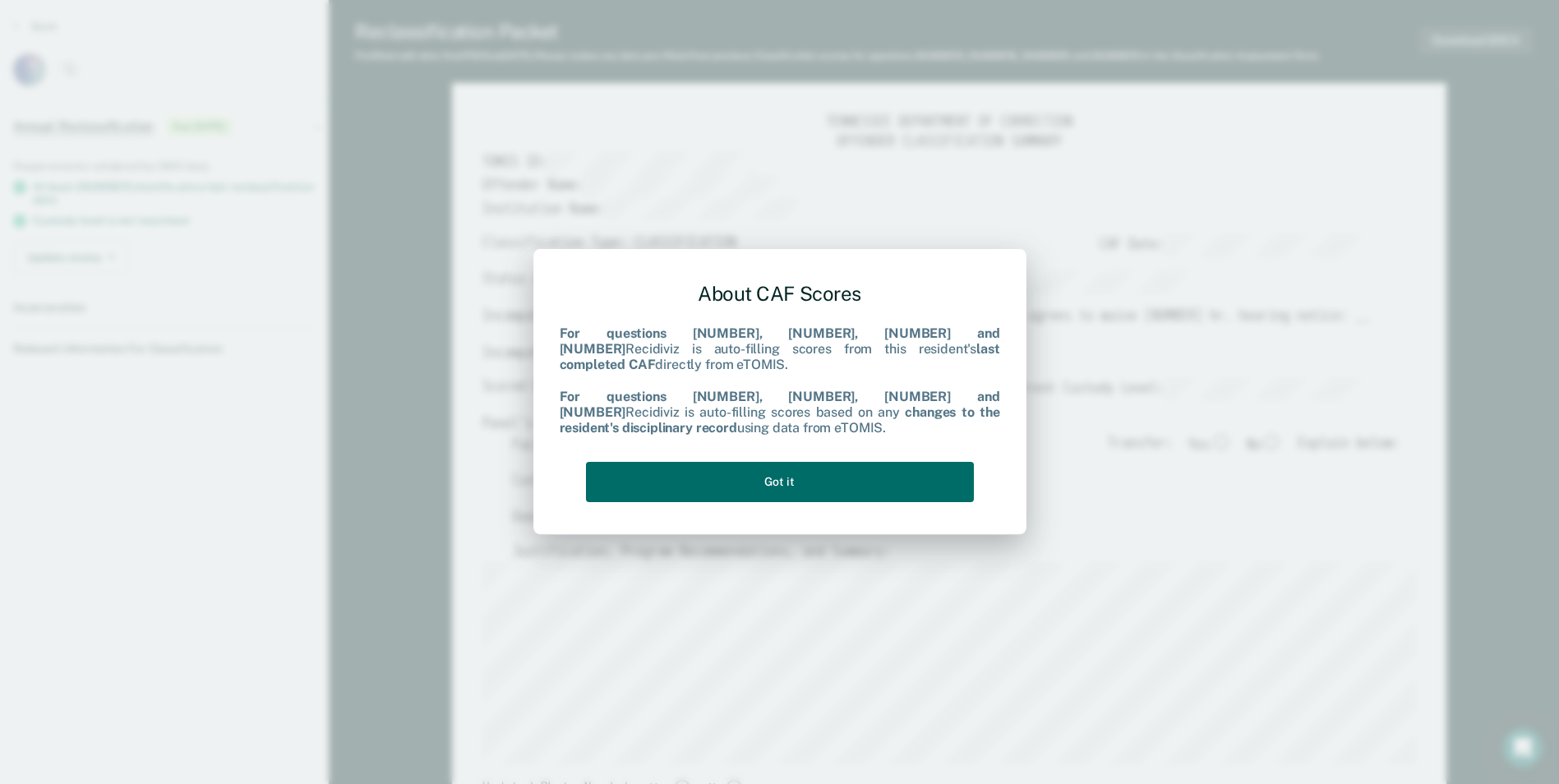 scroll, scrollTop: 0, scrollLeft: 0, axis: both 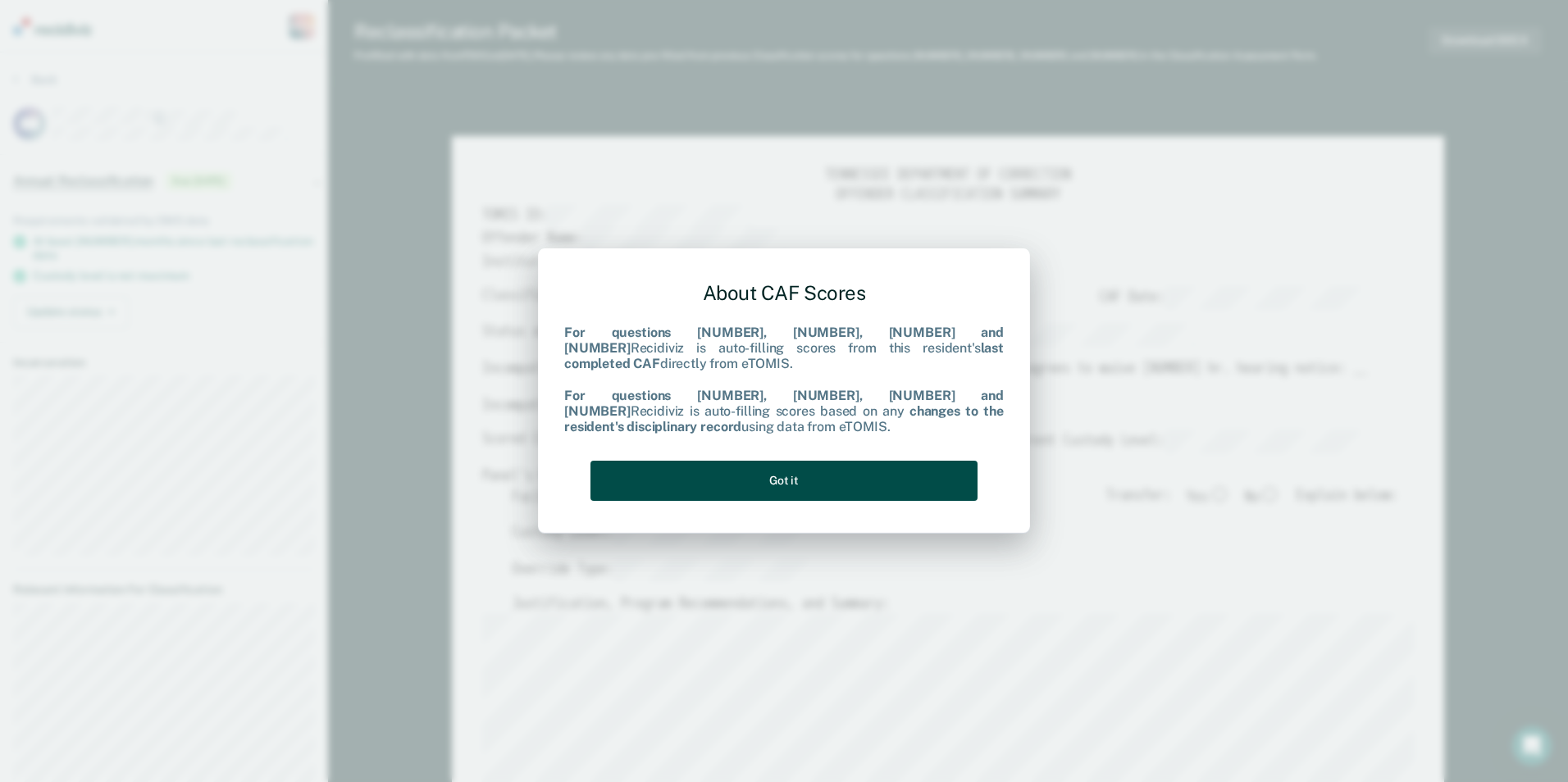click on "Got it" at bounding box center [784, 480] 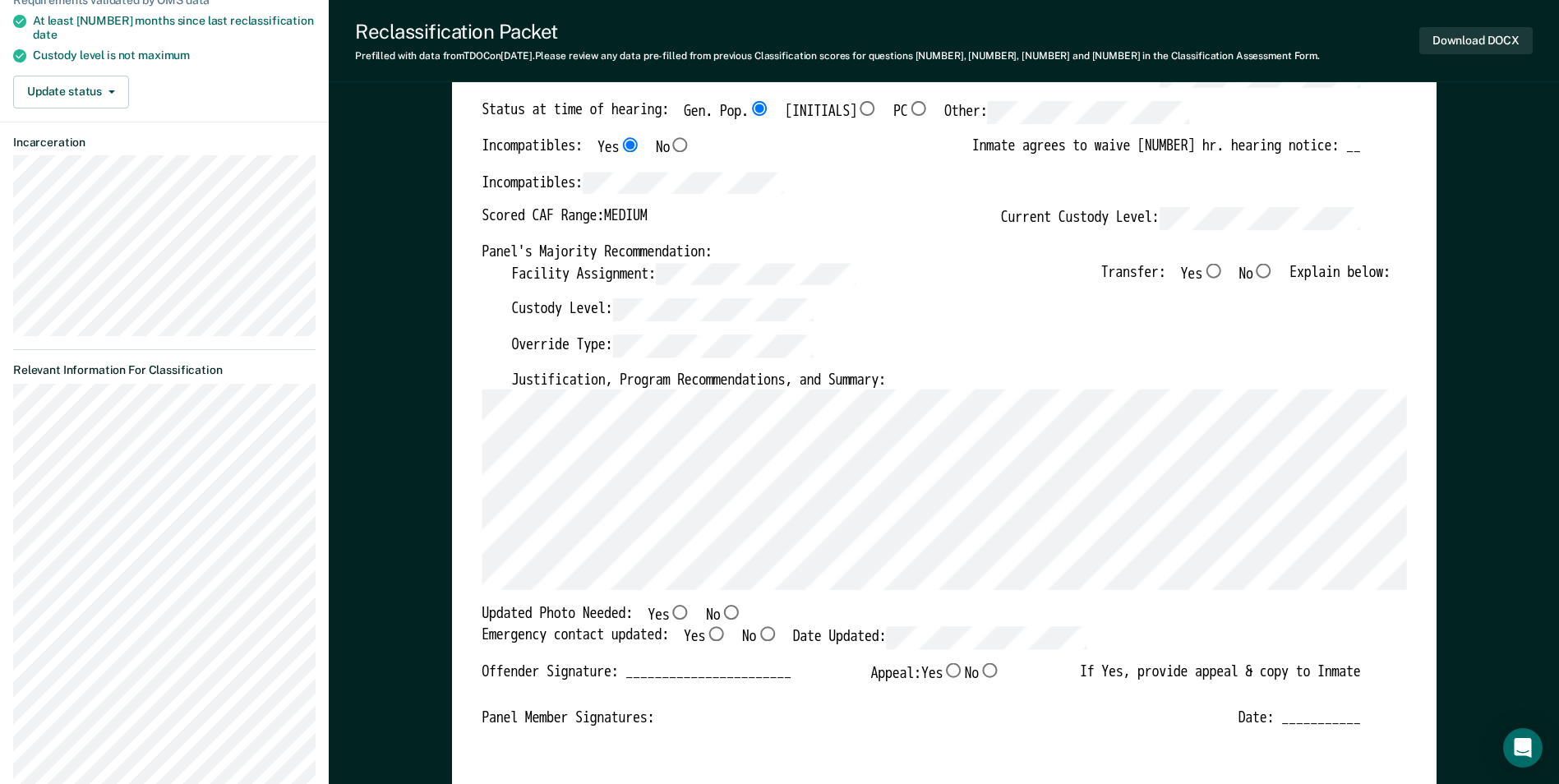 scroll, scrollTop: 247, scrollLeft: 0, axis: vertical 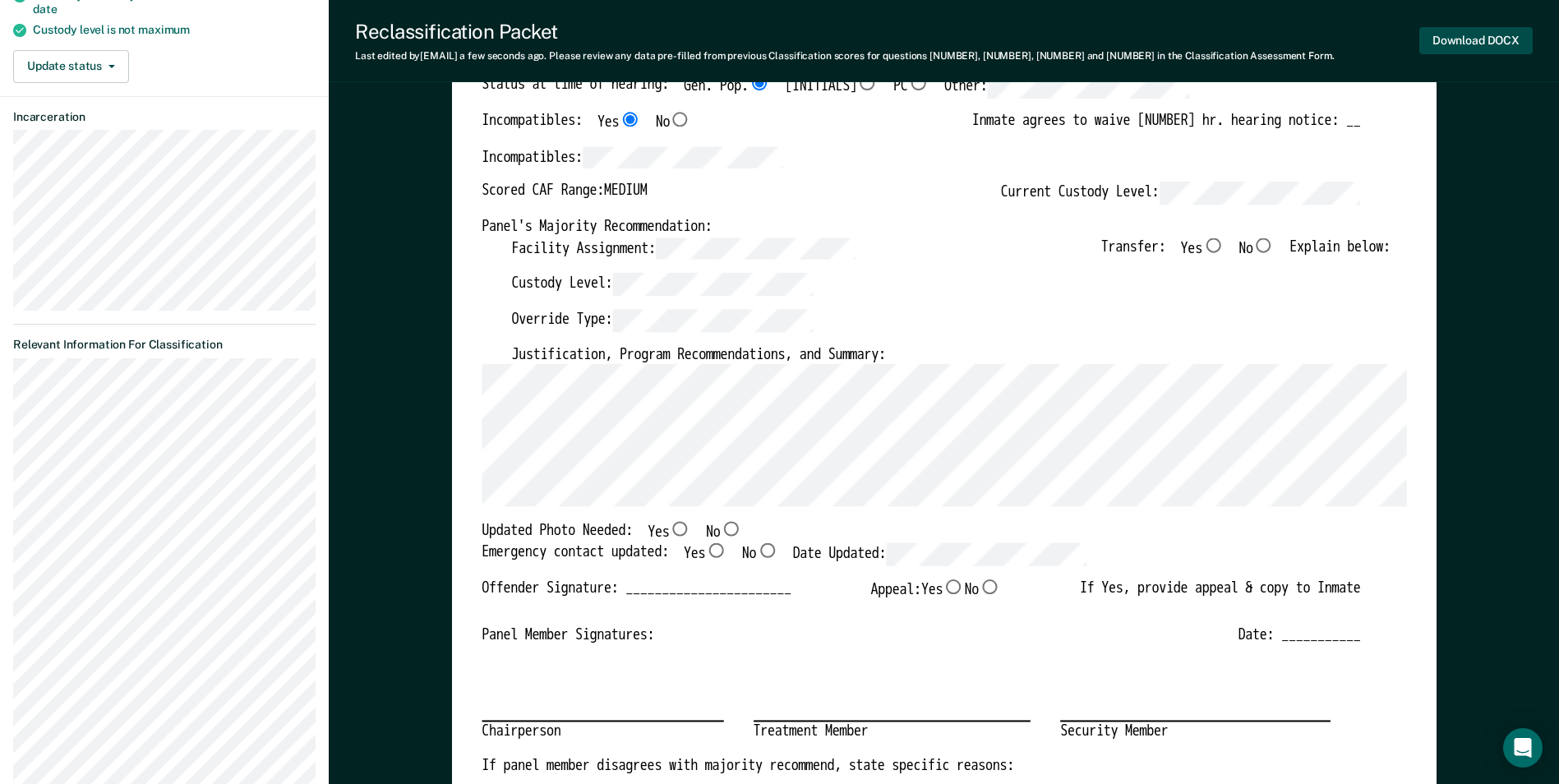 click on "Download DOCX" at bounding box center (1476, 40) 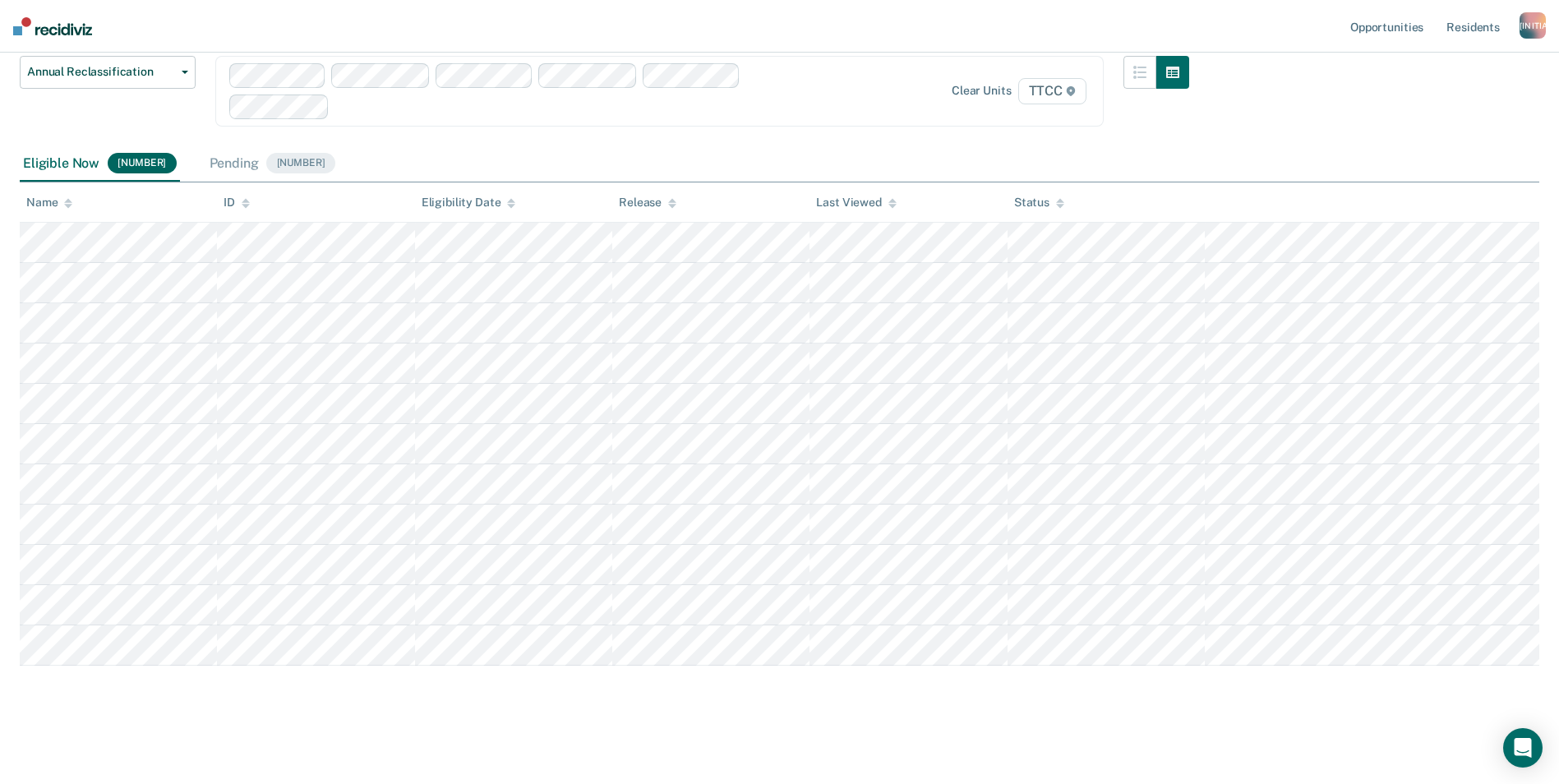 scroll, scrollTop: 53, scrollLeft: 0, axis: vertical 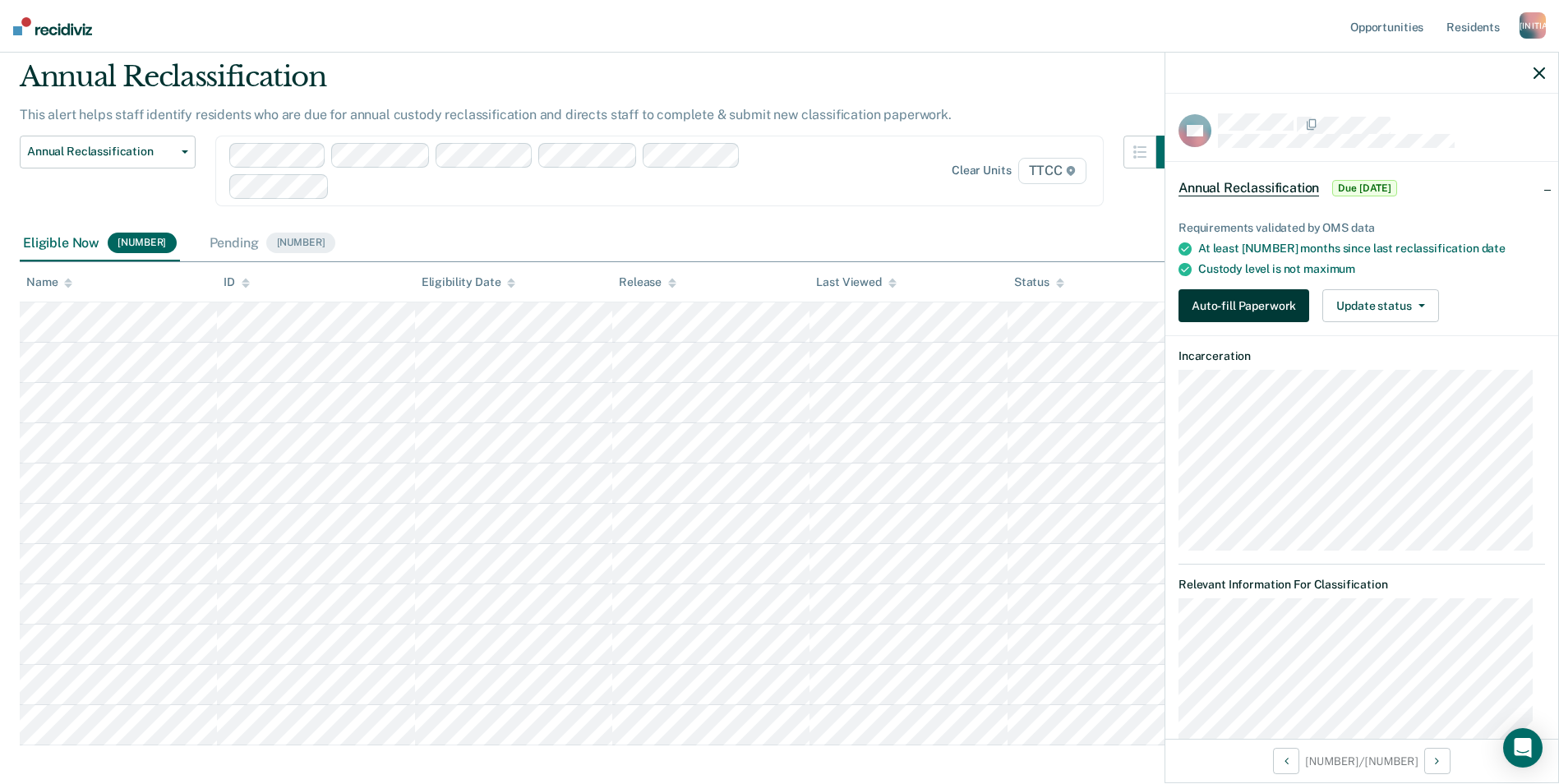 click on "Auto-fill Paperwork" at bounding box center [1243, 306] 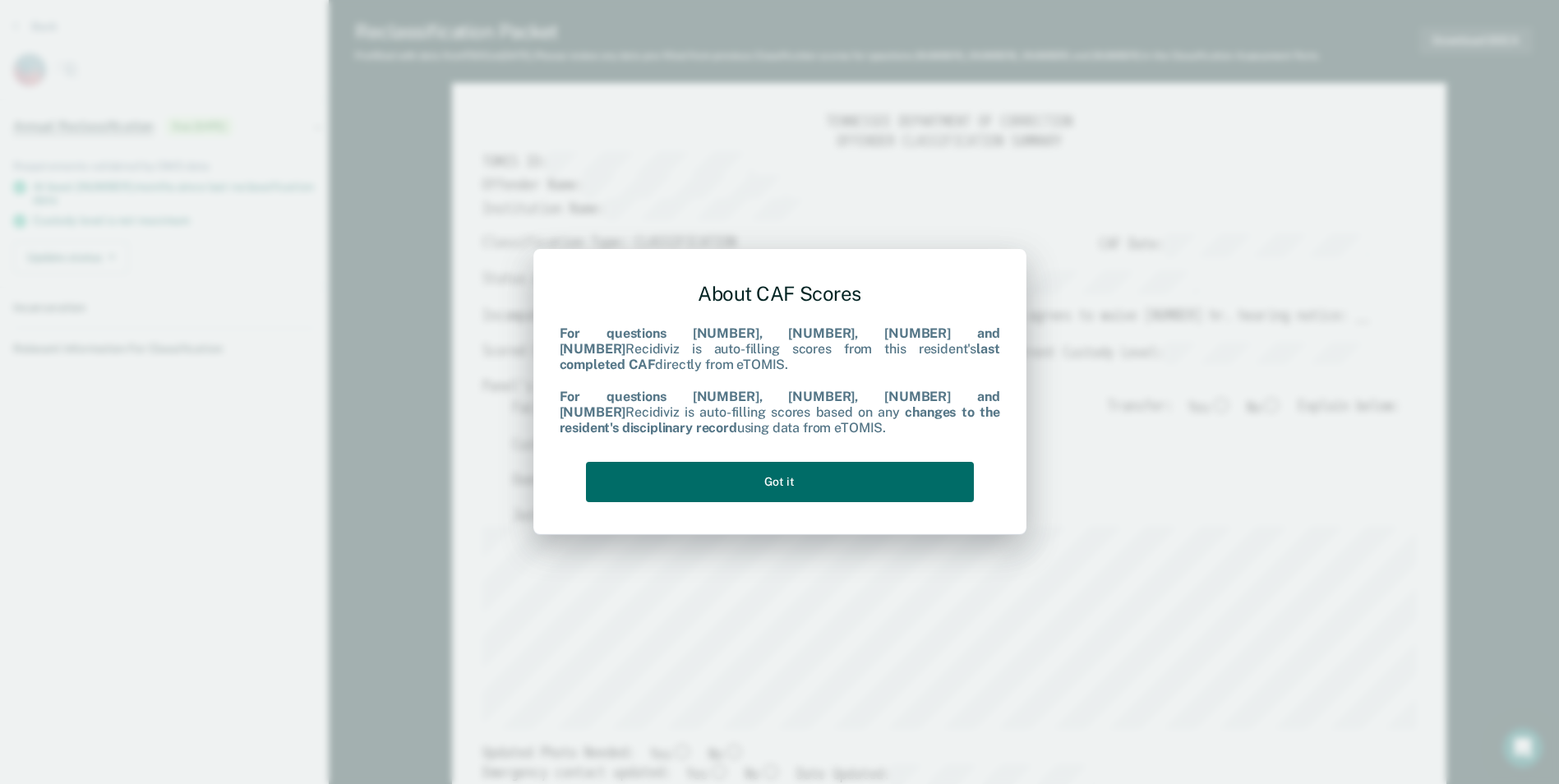 scroll, scrollTop: 0, scrollLeft: 0, axis: both 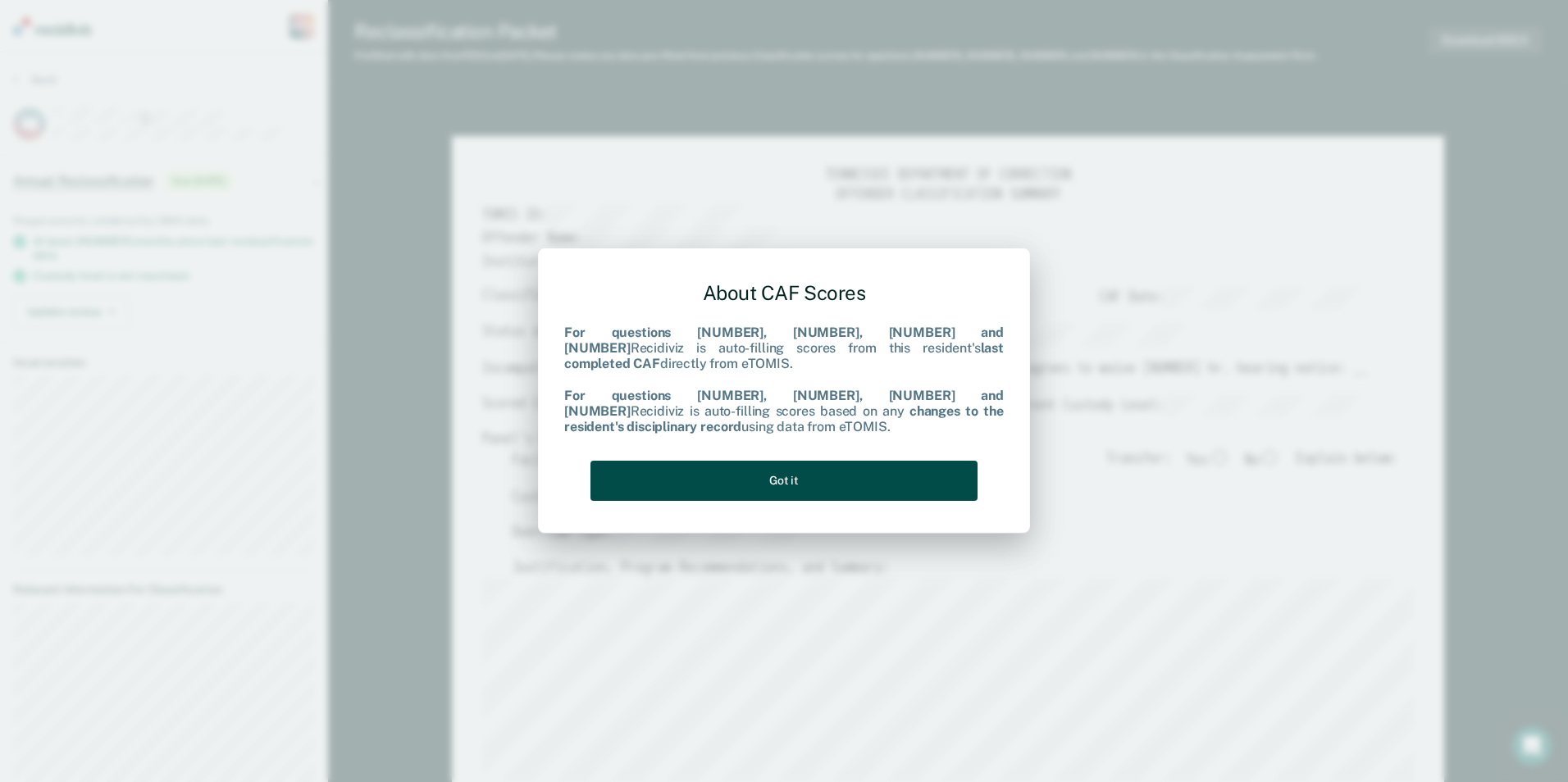 click on "Got it" at bounding box center (784, 480) 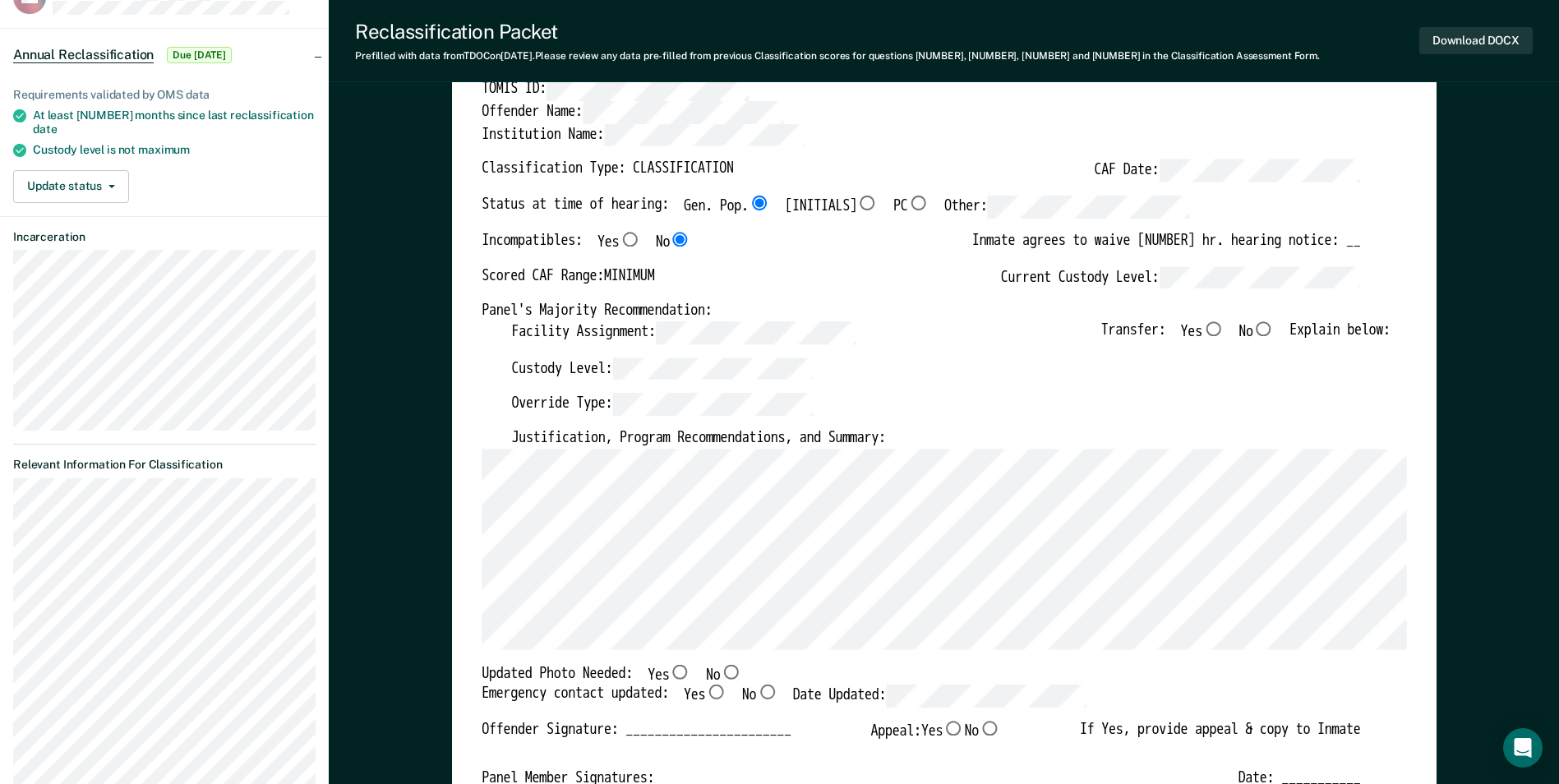 scroll, scrollTop: 164, scrollLeft: 0, axis: vertical 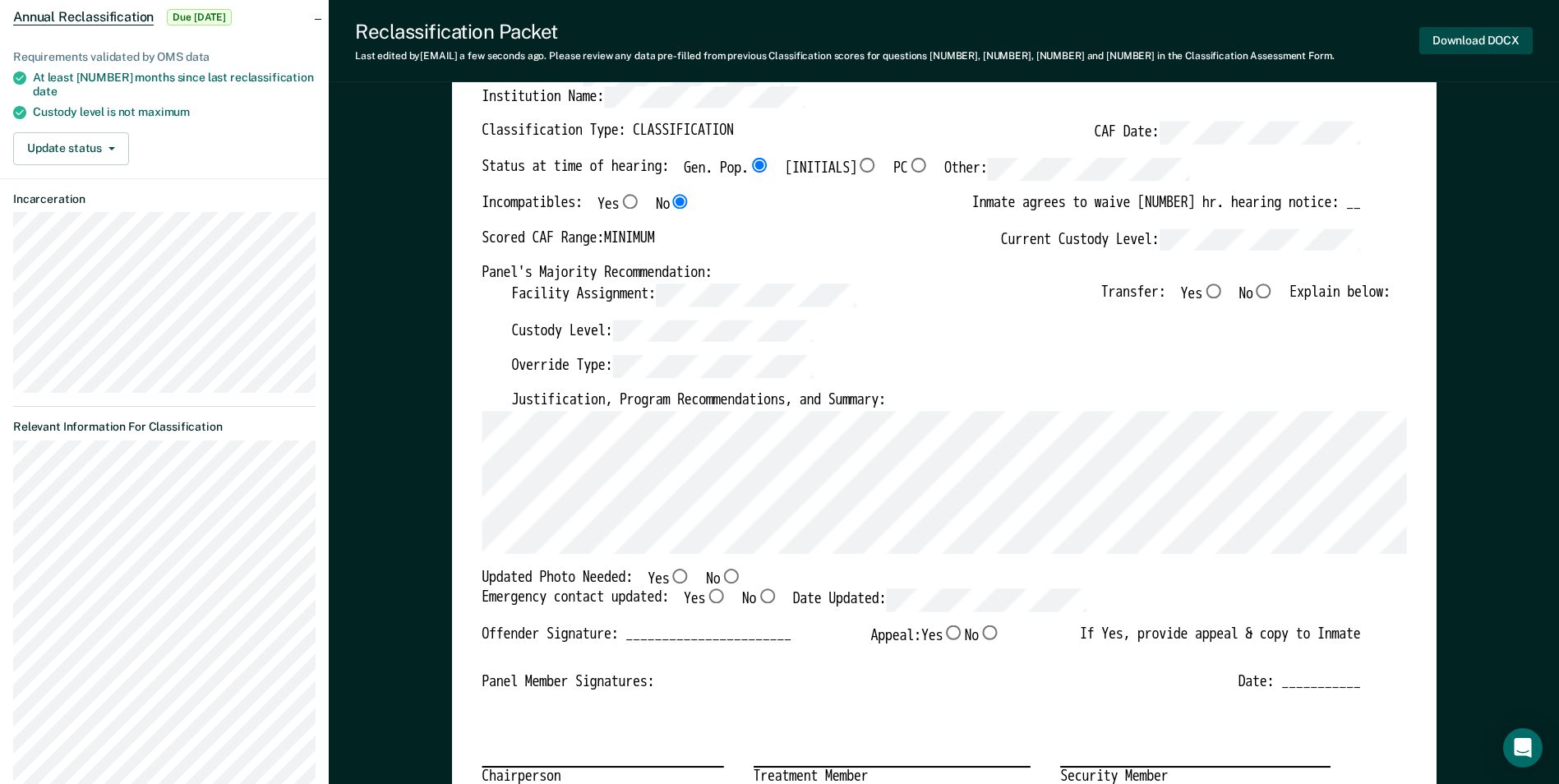 click on "Download DOCX" at bounding box center [1476, 40] 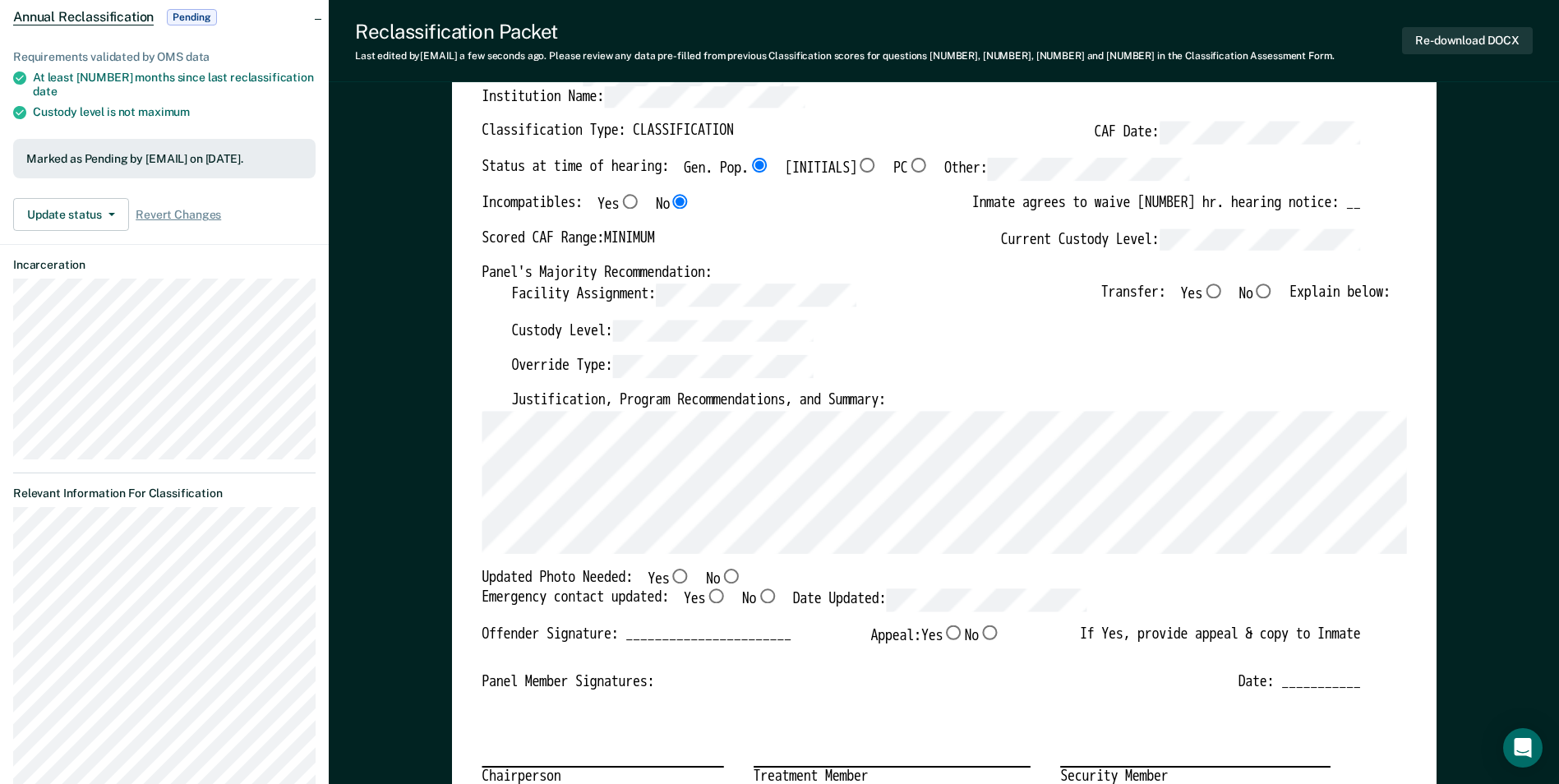 click on "Override Type:" at bounding box center [950, 374] 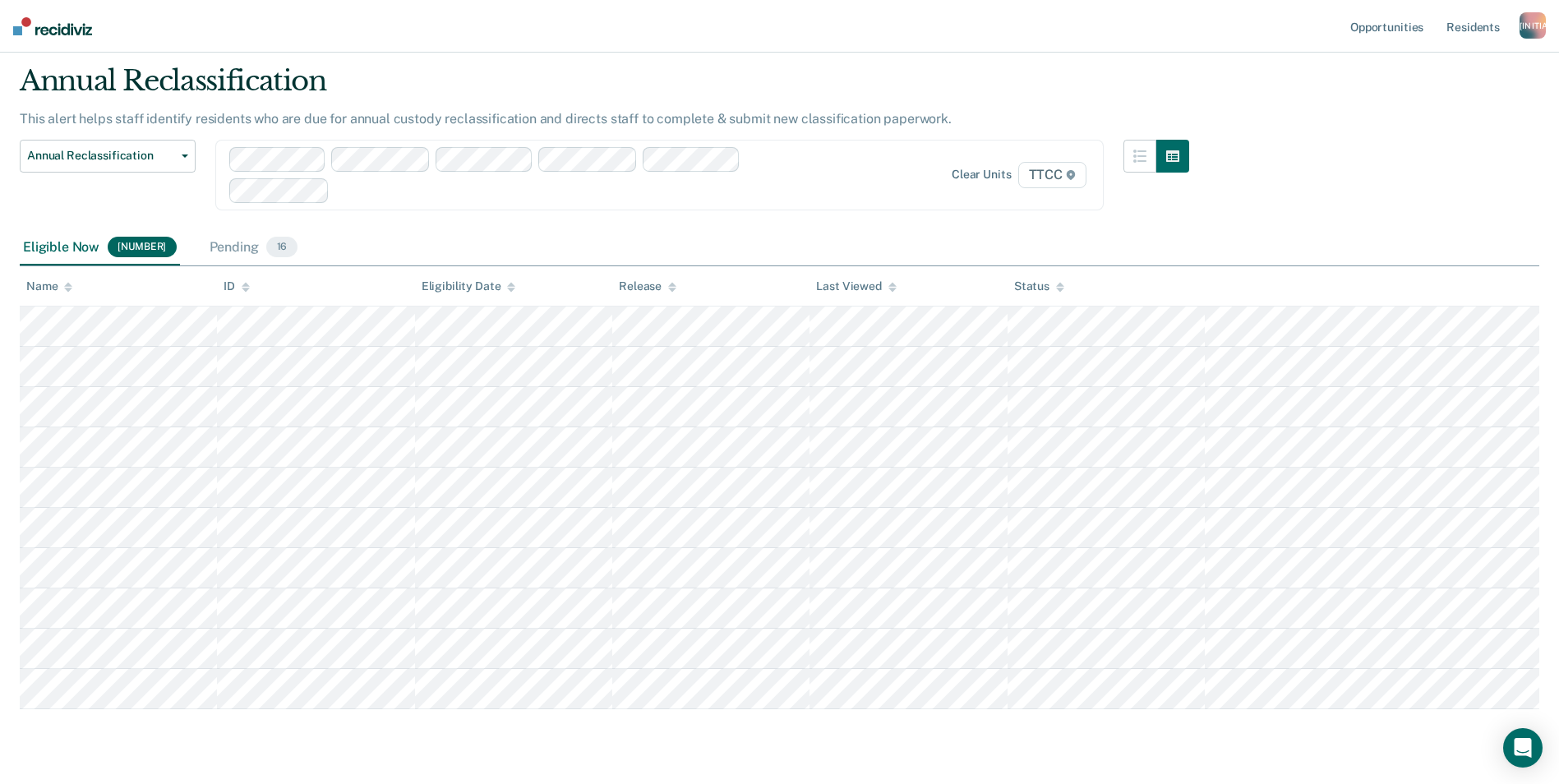 scroll, scrollTop: 11, scrollLeft: 0, axis: vertical 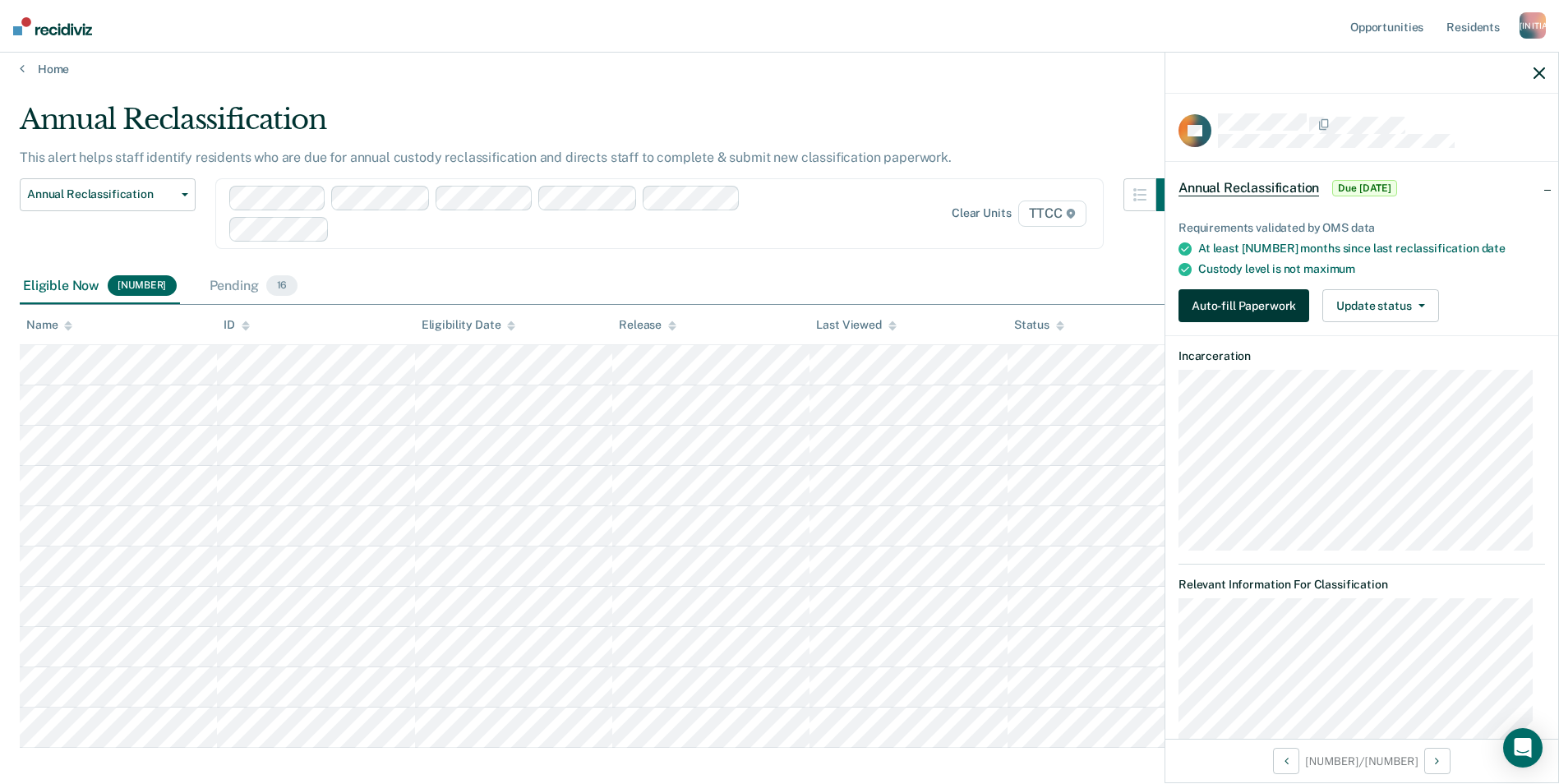 click on "Auto-fill Paperwork" at bounding box center (1243, 306) 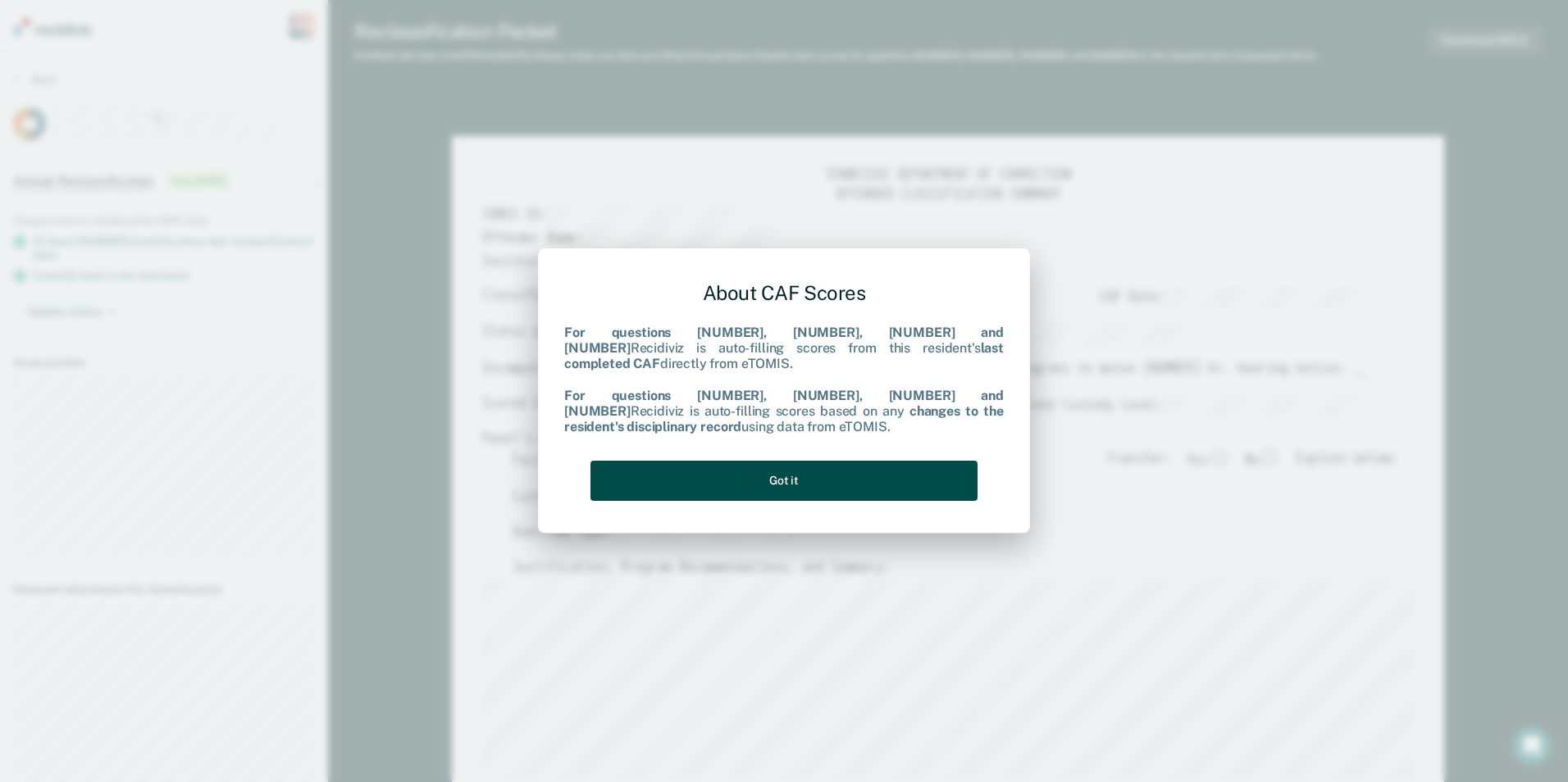 click on "Got it" at bounding box center [784, 480] 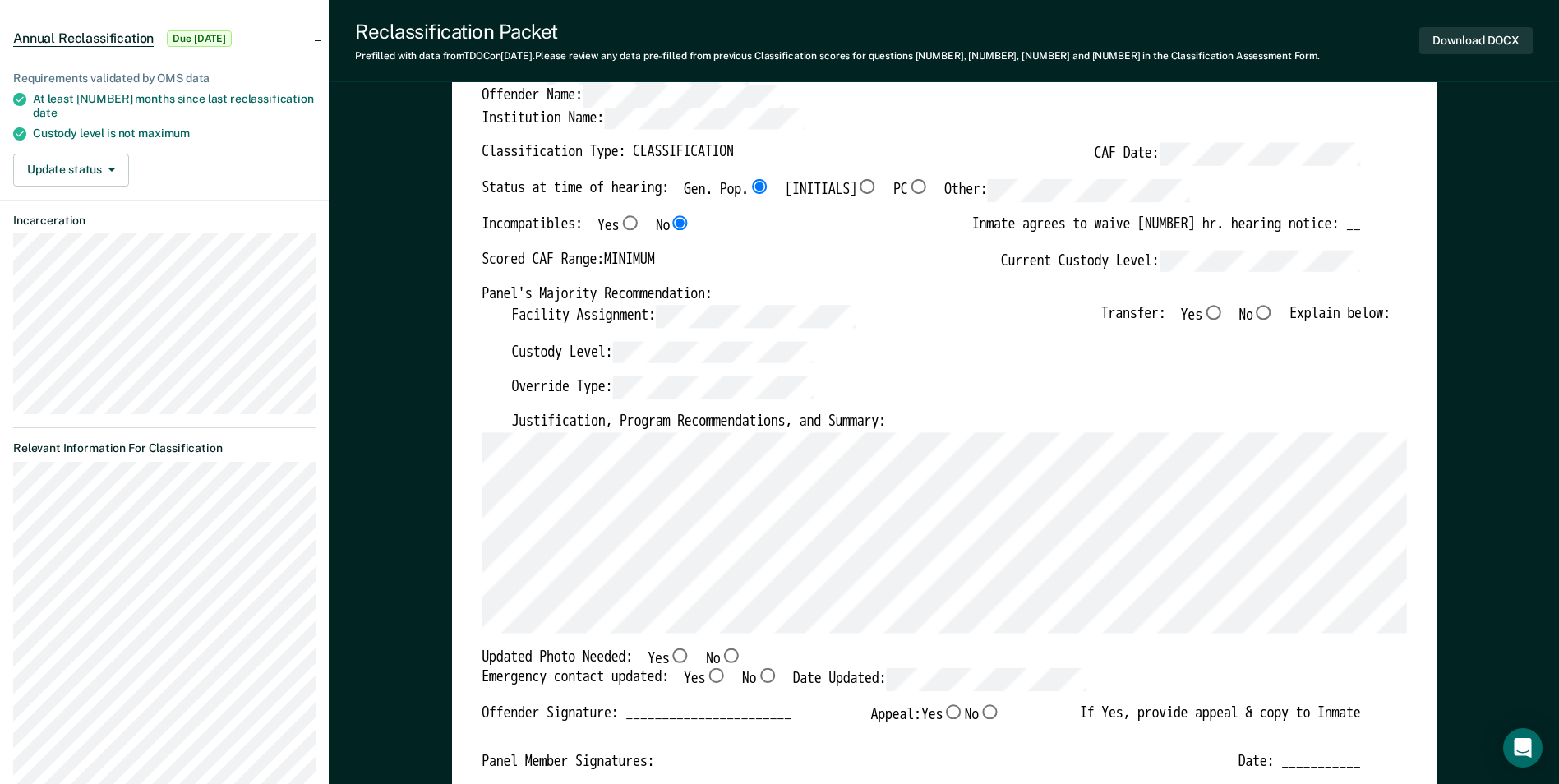scroll, scrollTop: 164, scrollLeft: 0, axis: vertical 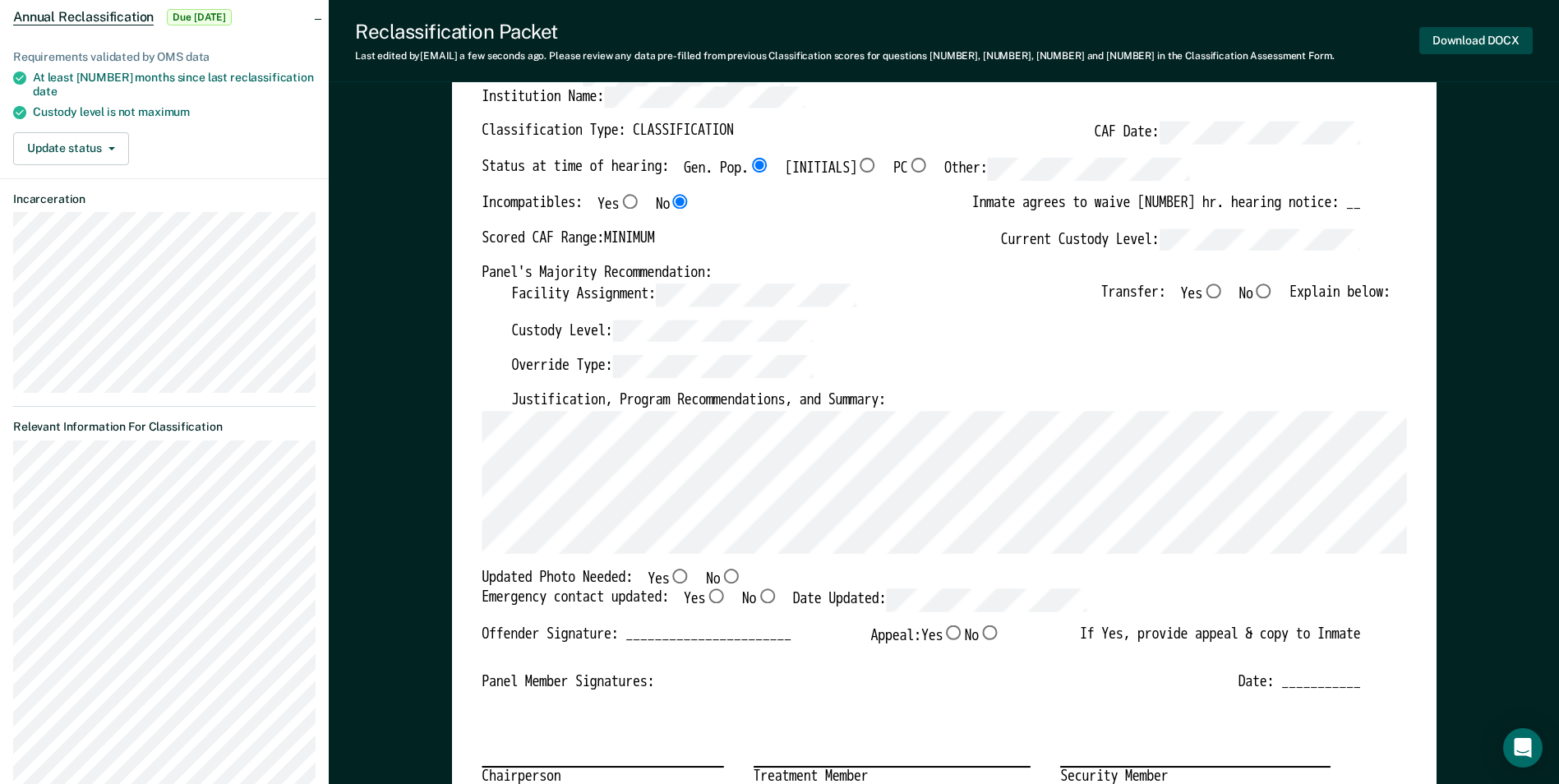 click on "Download DOCX" at bounding box center (1476, 40) 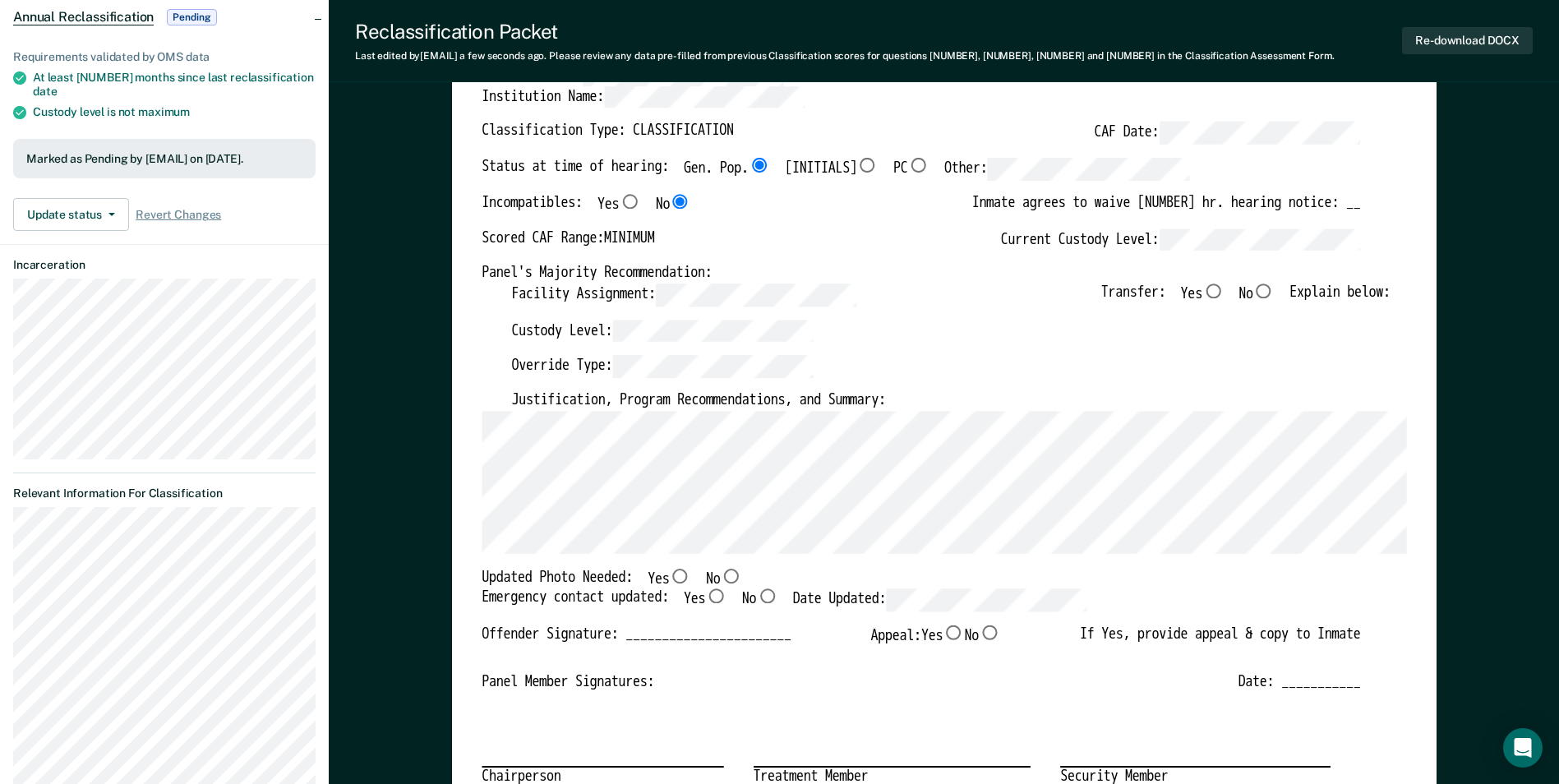 click on "Institution Name:" at bounding box center [920, 104] 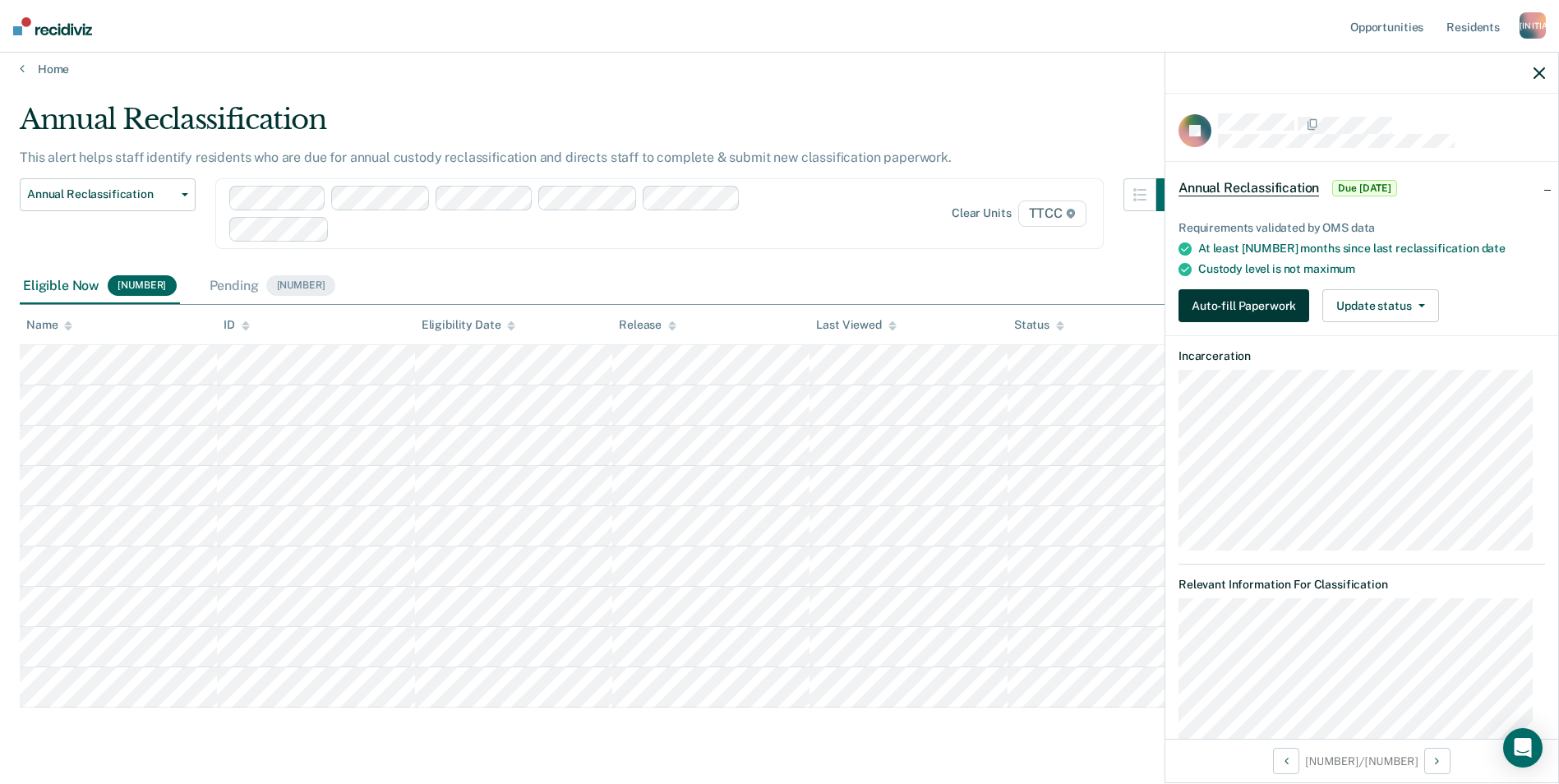 click on "Auto-fill Paperwork" at bounding box center [1243, 306] 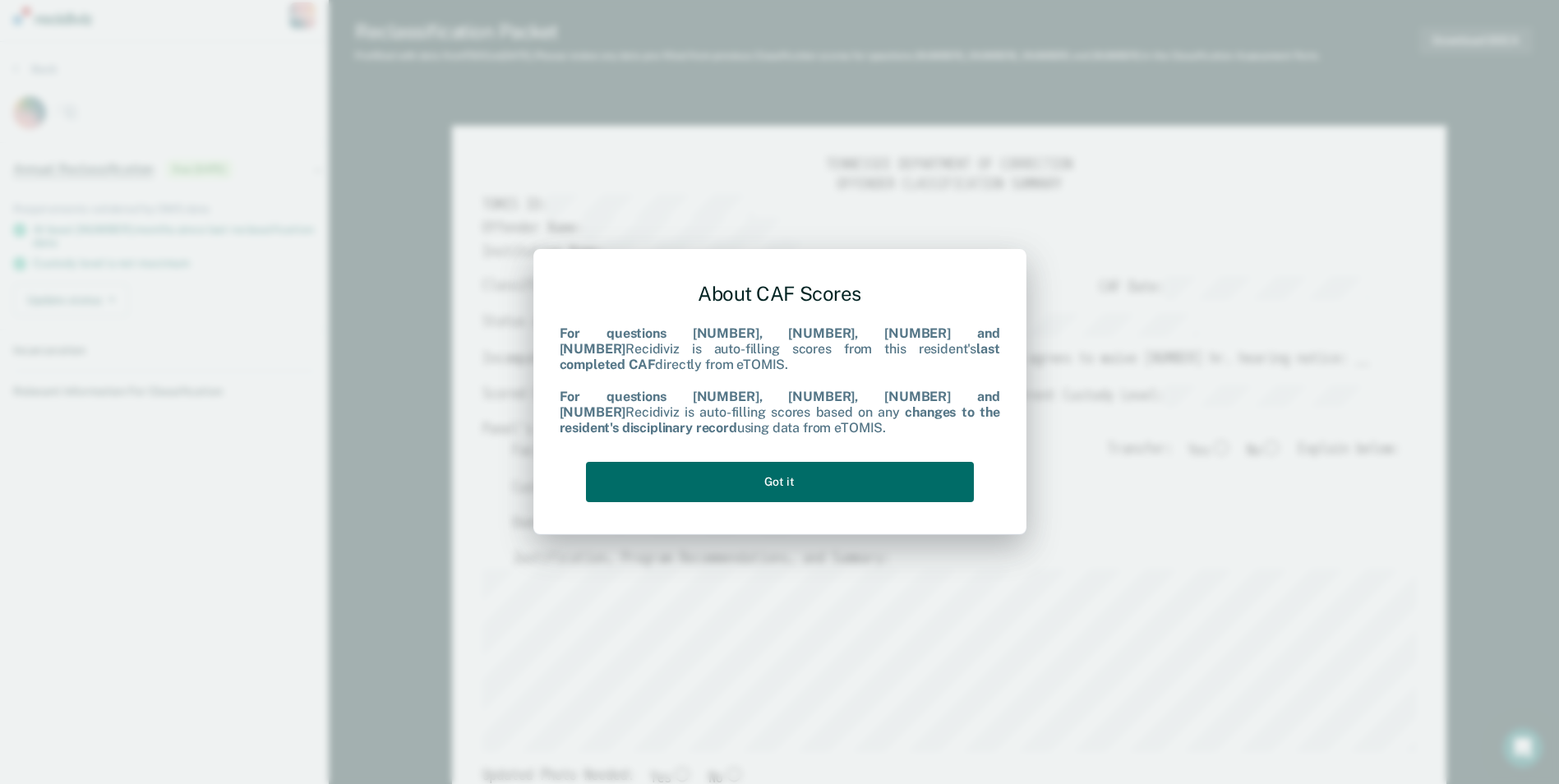 scroll, scrollTop: 0, scrollLeft: 0, axis: both 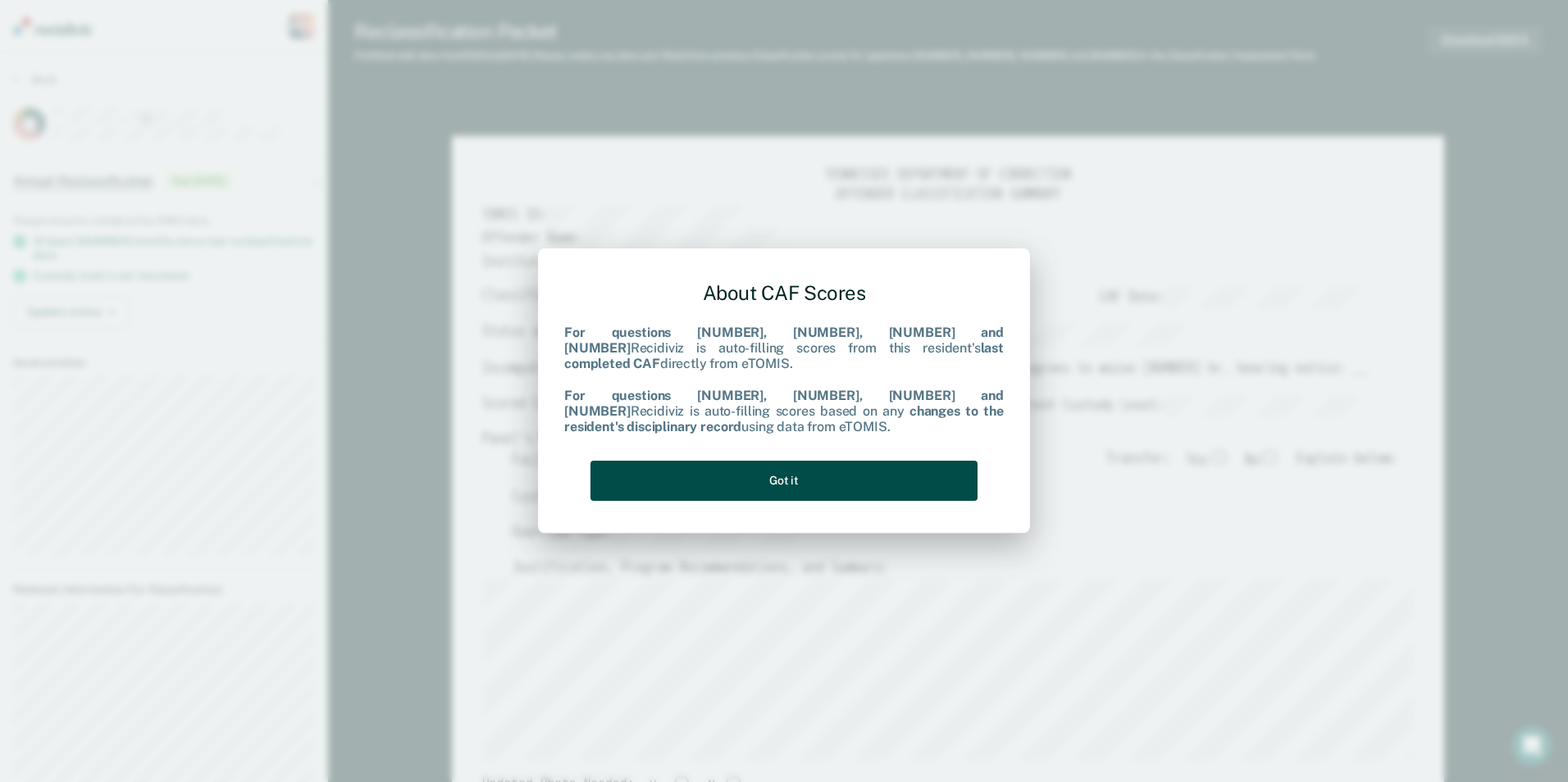click on "Got it" at bounding box center [784, 480] 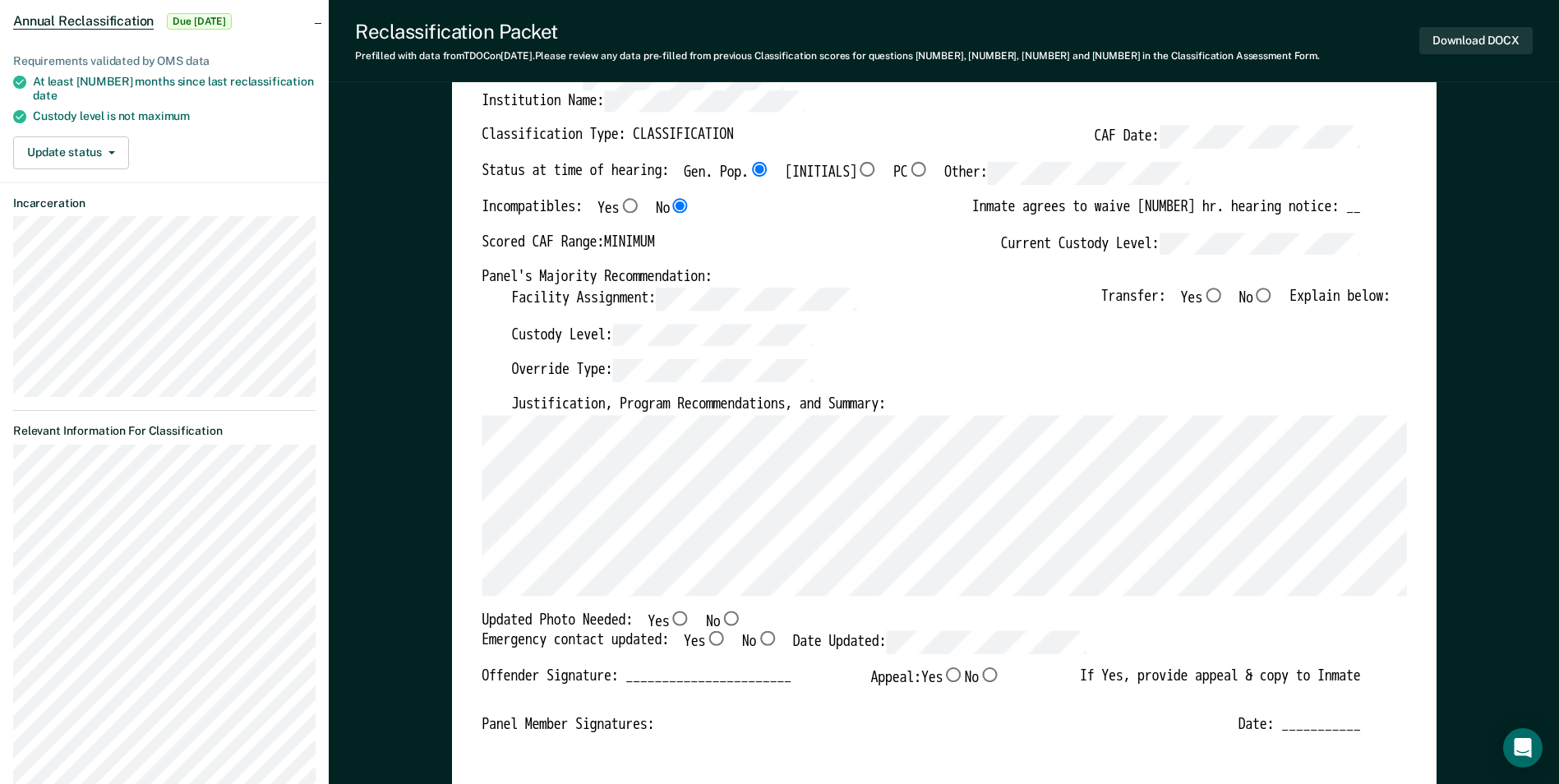 scroll, scrollTop: 164, scrollLeft: 0, axis: vertical 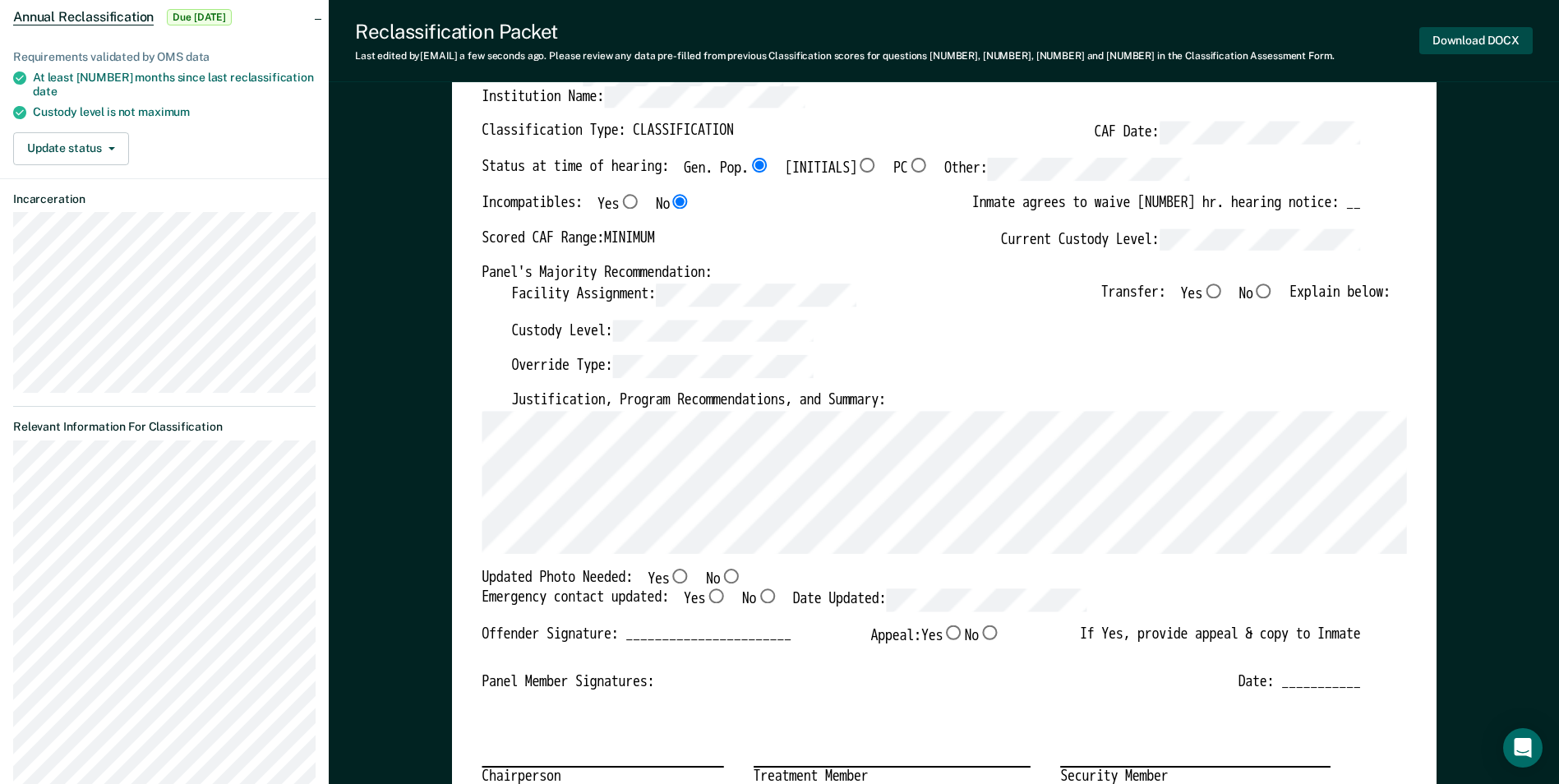 click on "Download DOCX" at bounding box center (1476, 40) 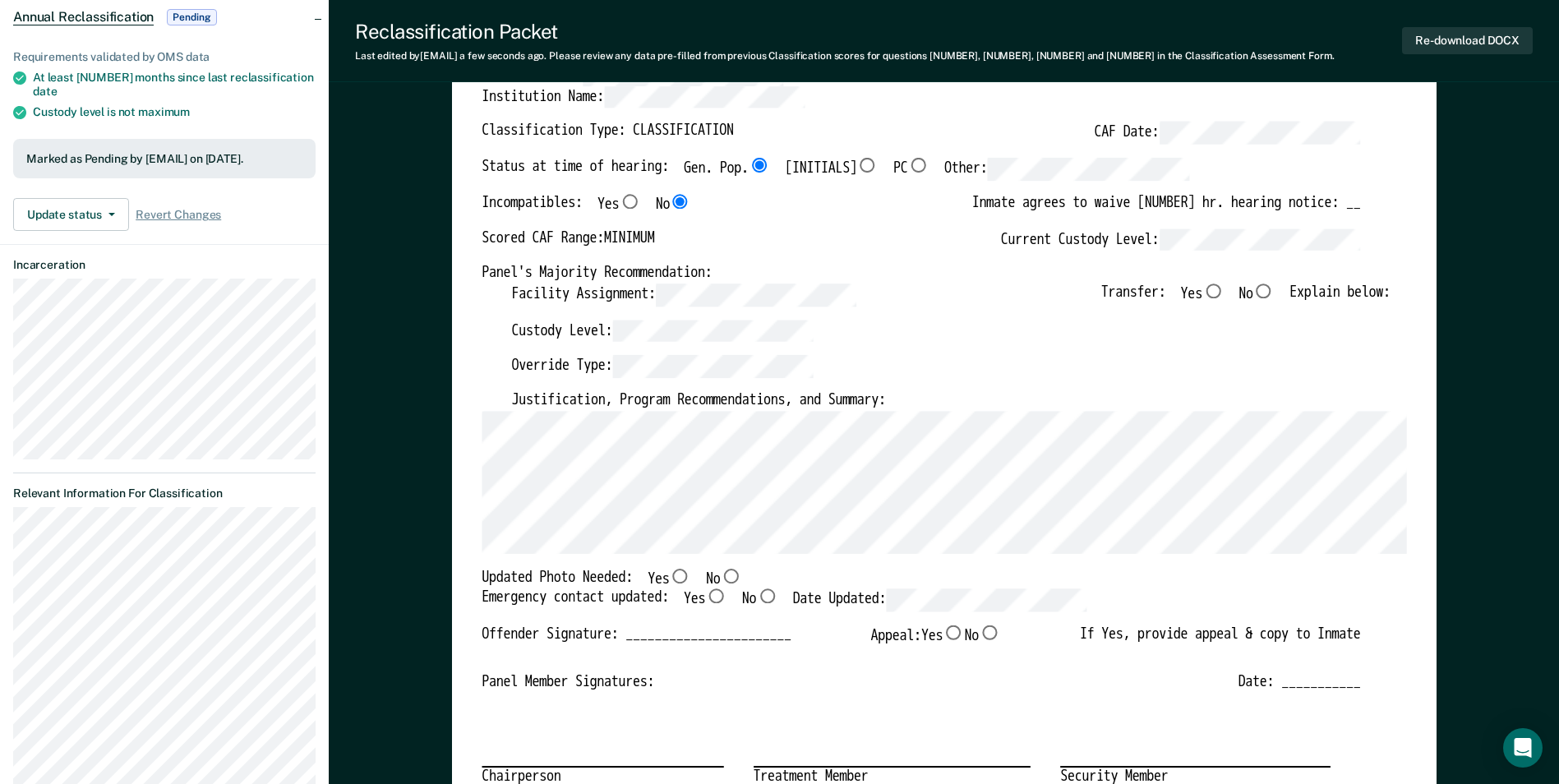 click on "Facility Assignment: Transfer: Yes No Explain below:" at bounding box center (950, 302) 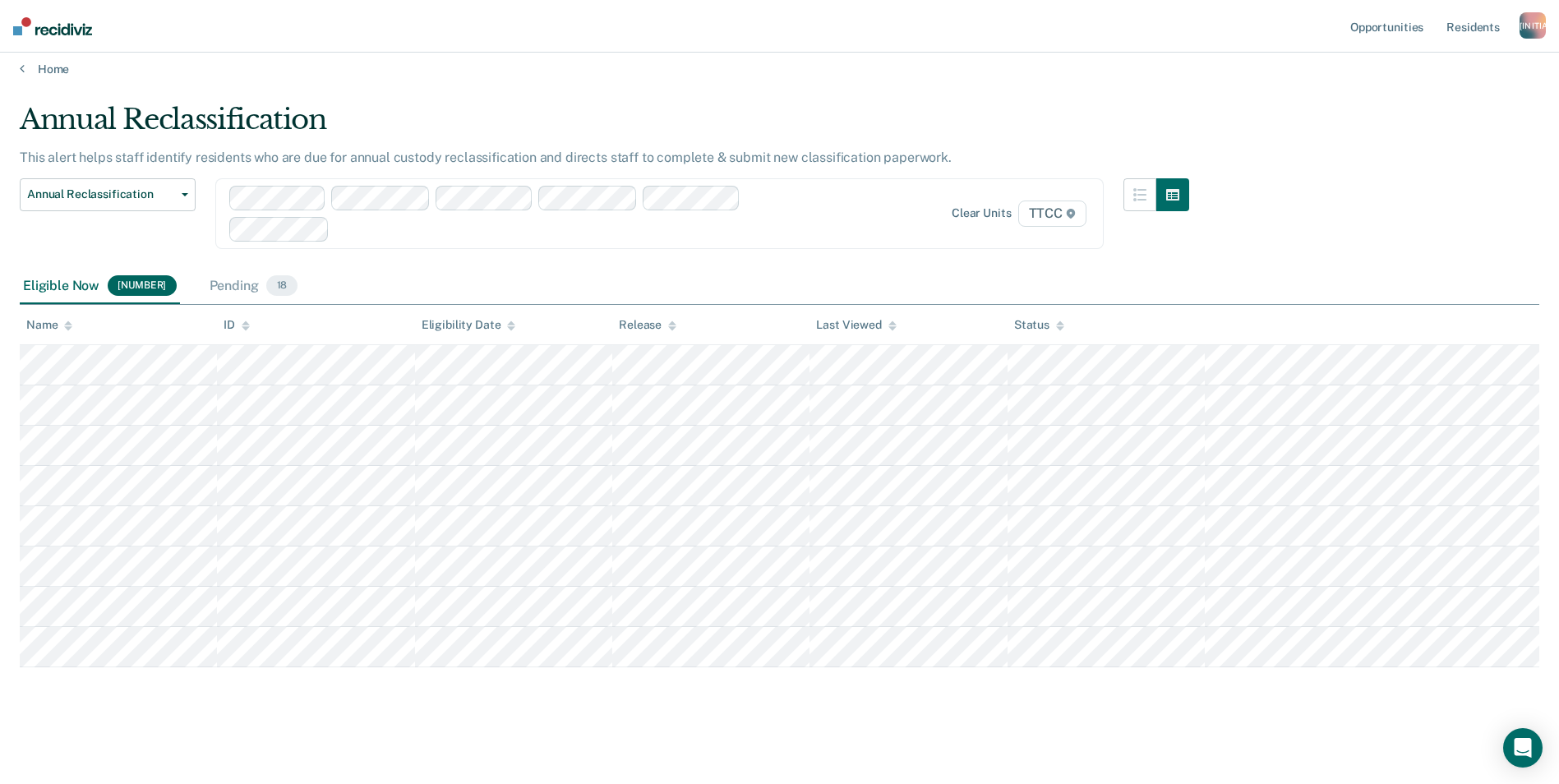 scroll, scrollTop: 12, scrollLeft: 0, axis: vertical 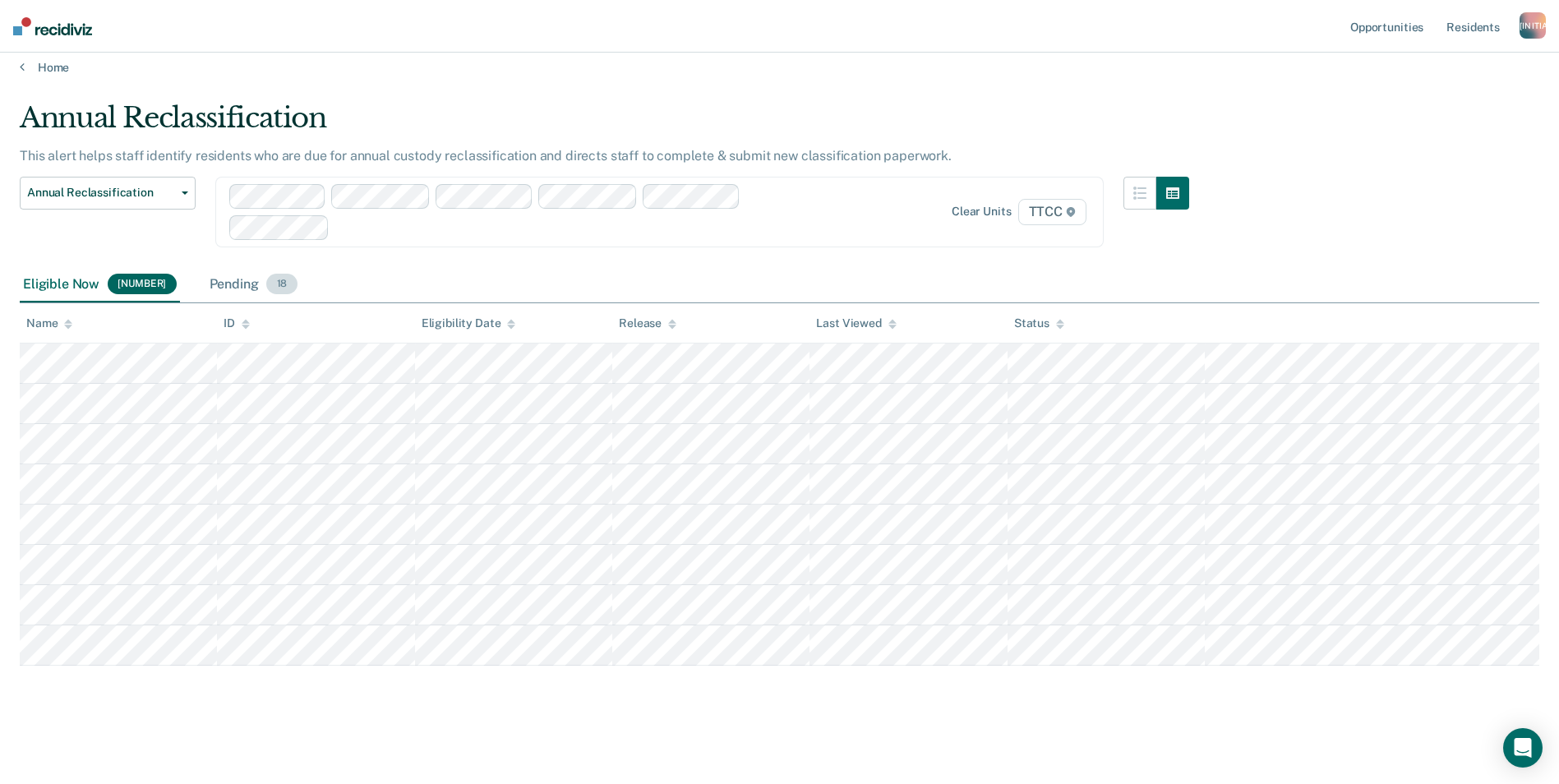 click on "Pending [NUMBER]" at bounding box center [253, 285] 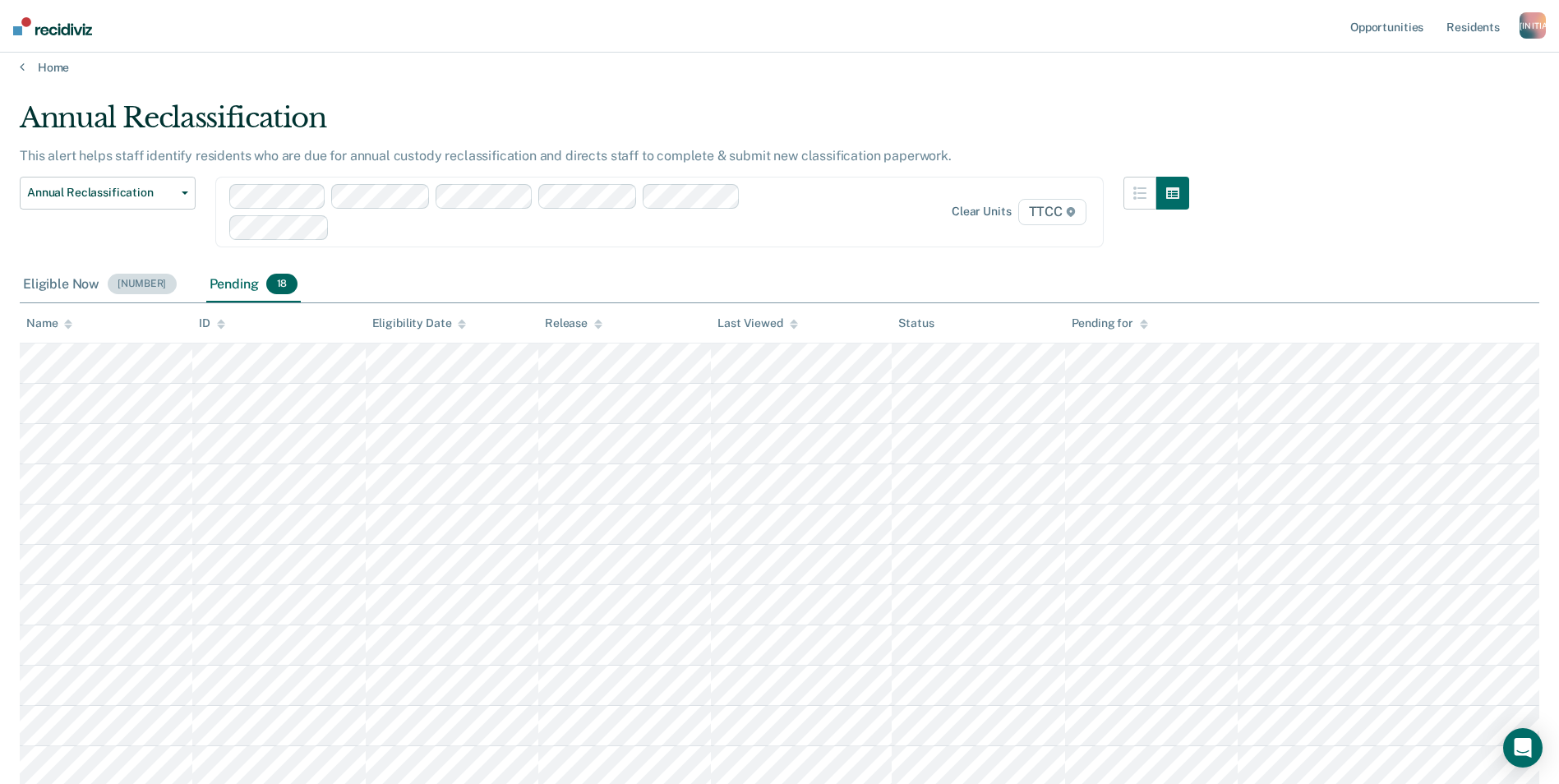 click on "Eligible Now [NUMBER]" at bounding box center (99, 285) 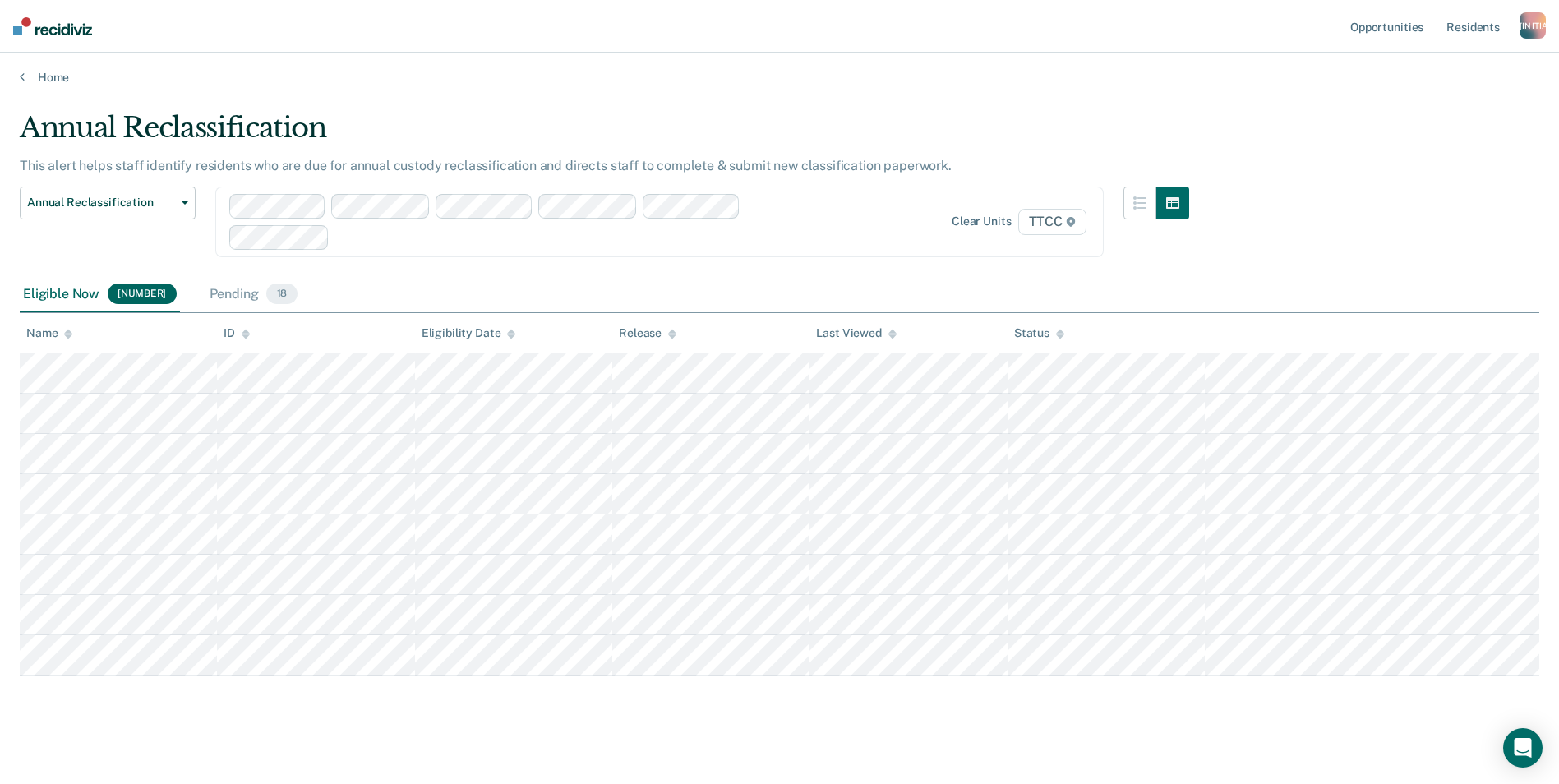 scroll, scrollTop: 0, scrollLeft: 0, axis: both 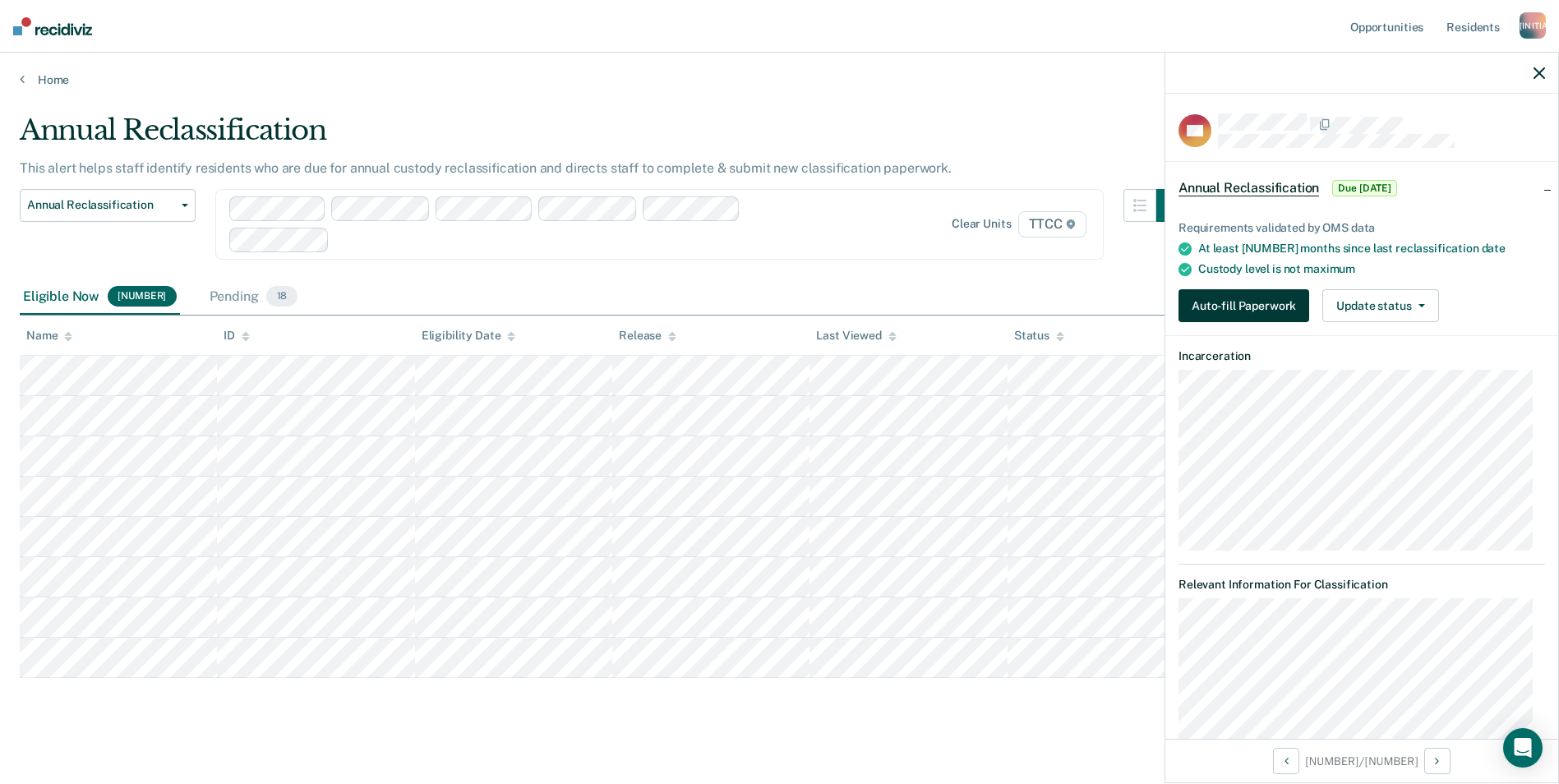 click on "Auto-fill Paperwork" at bounding box center [1243, 306] 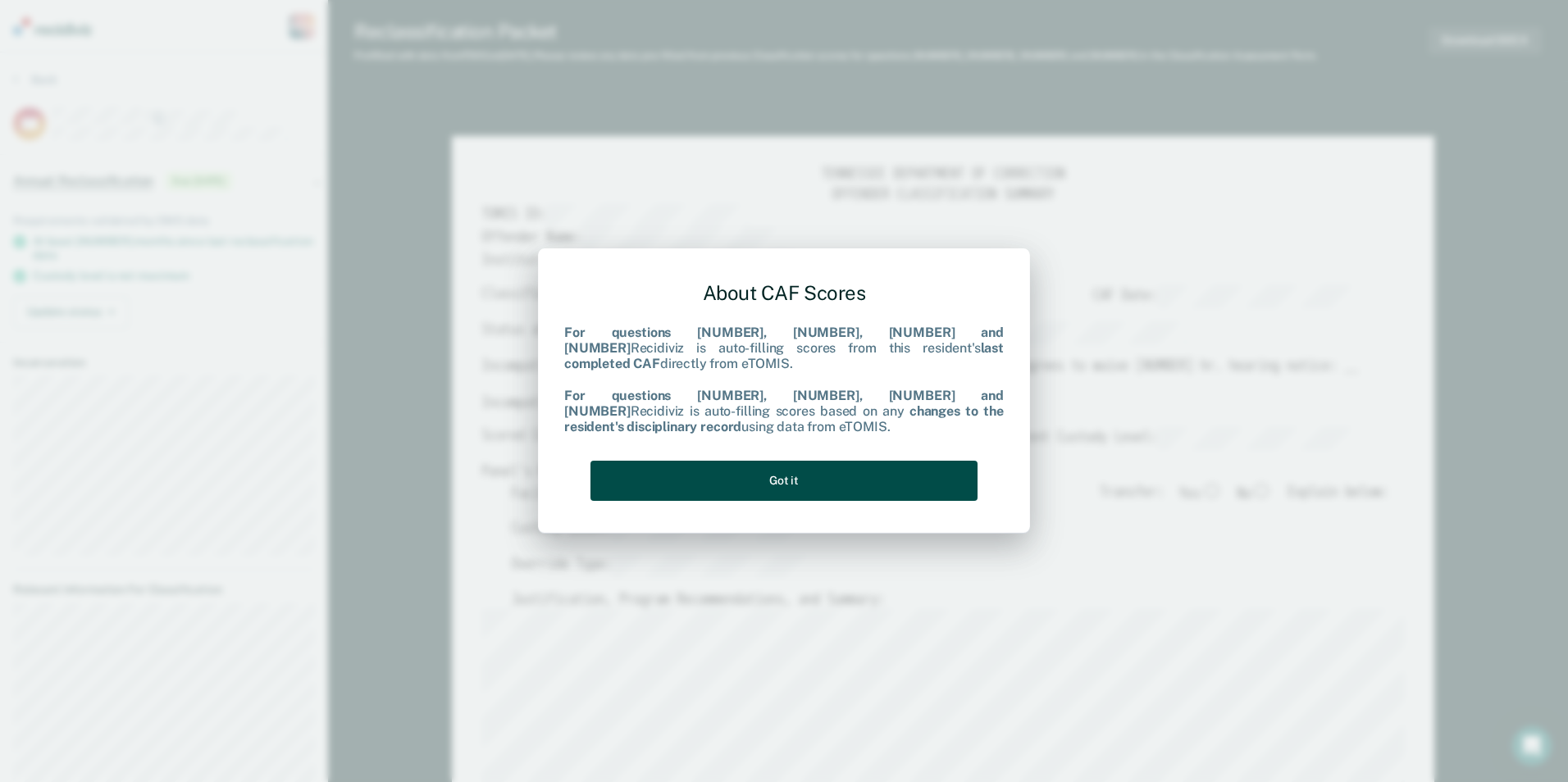 click on "Got it" at bounding box center [784, 480] 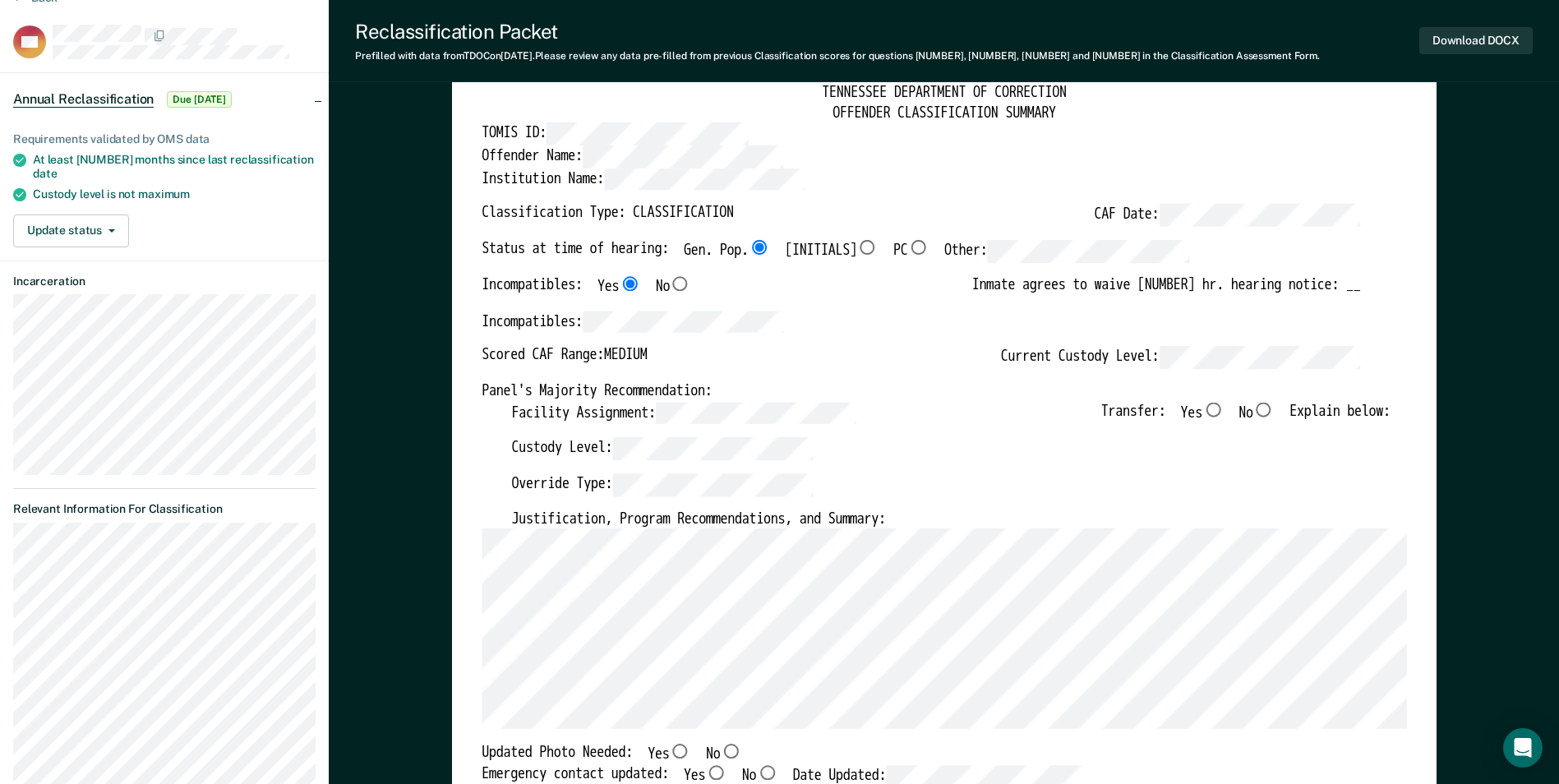 scroll, scrollTop: 164, scrollLeft: 0, axis: vertical 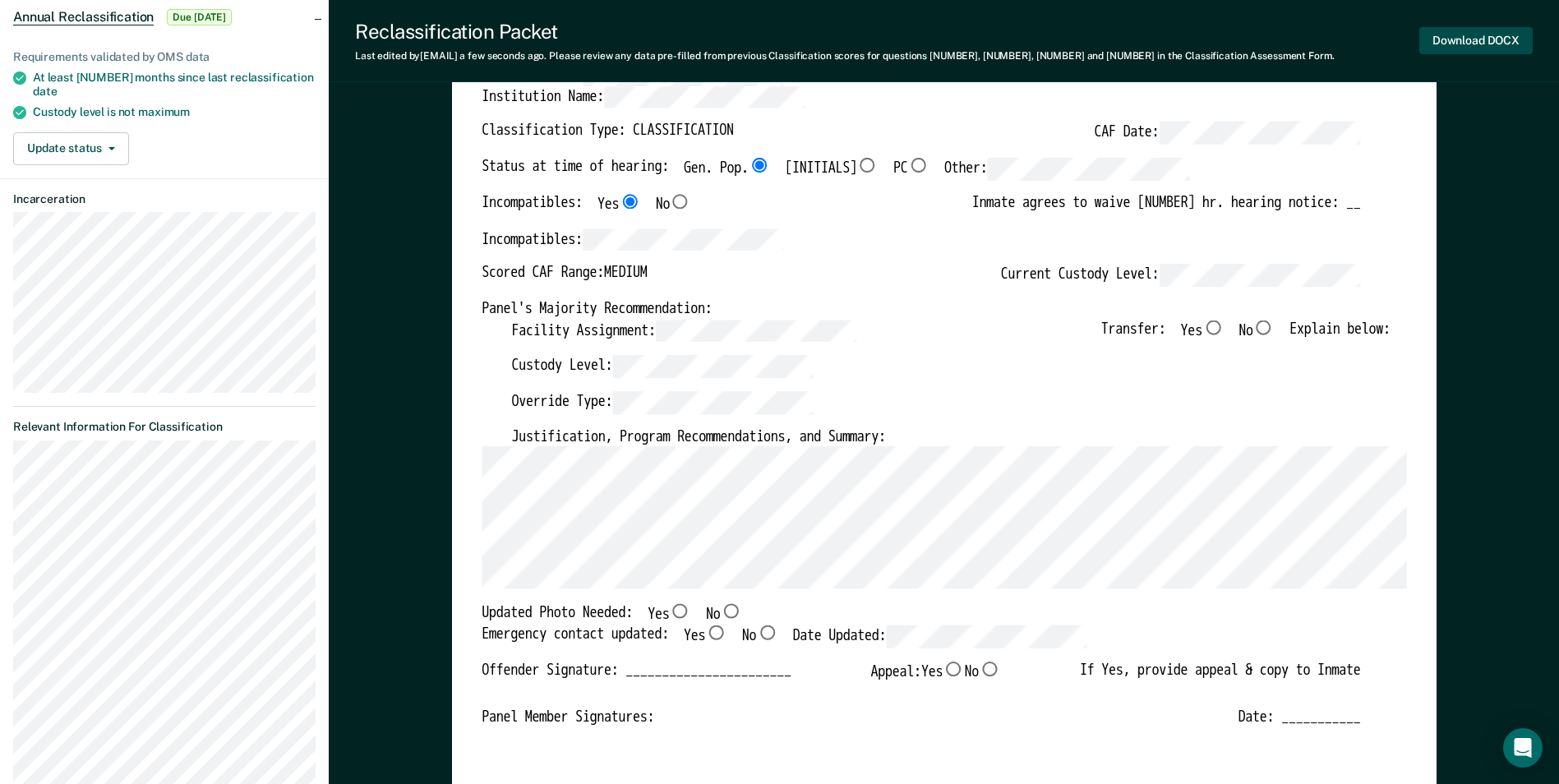 click on "Download DOCX" at bounding box center [1476, 40] 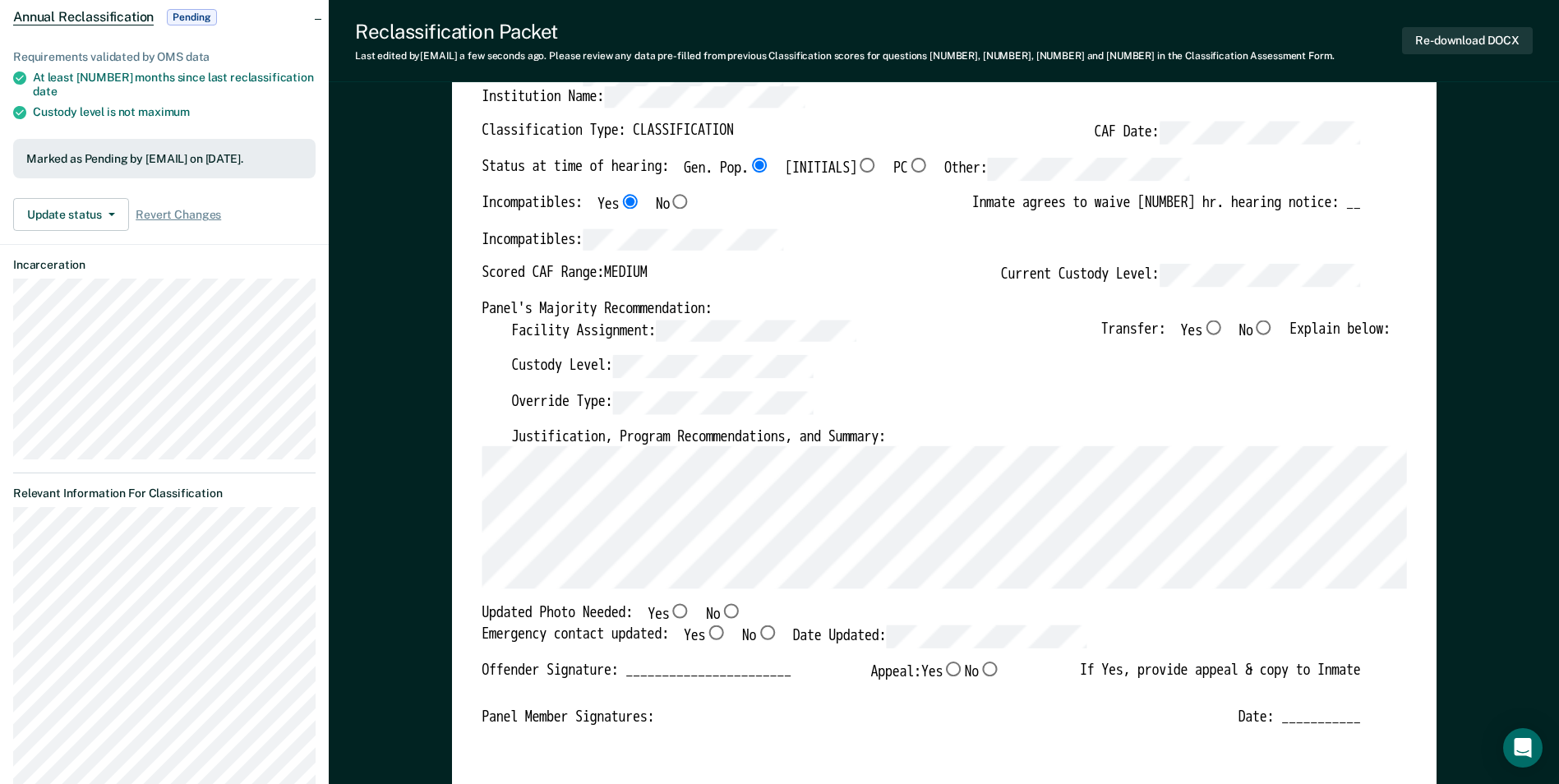 click on "Incompatibles:" at bounding box center [920, 247] 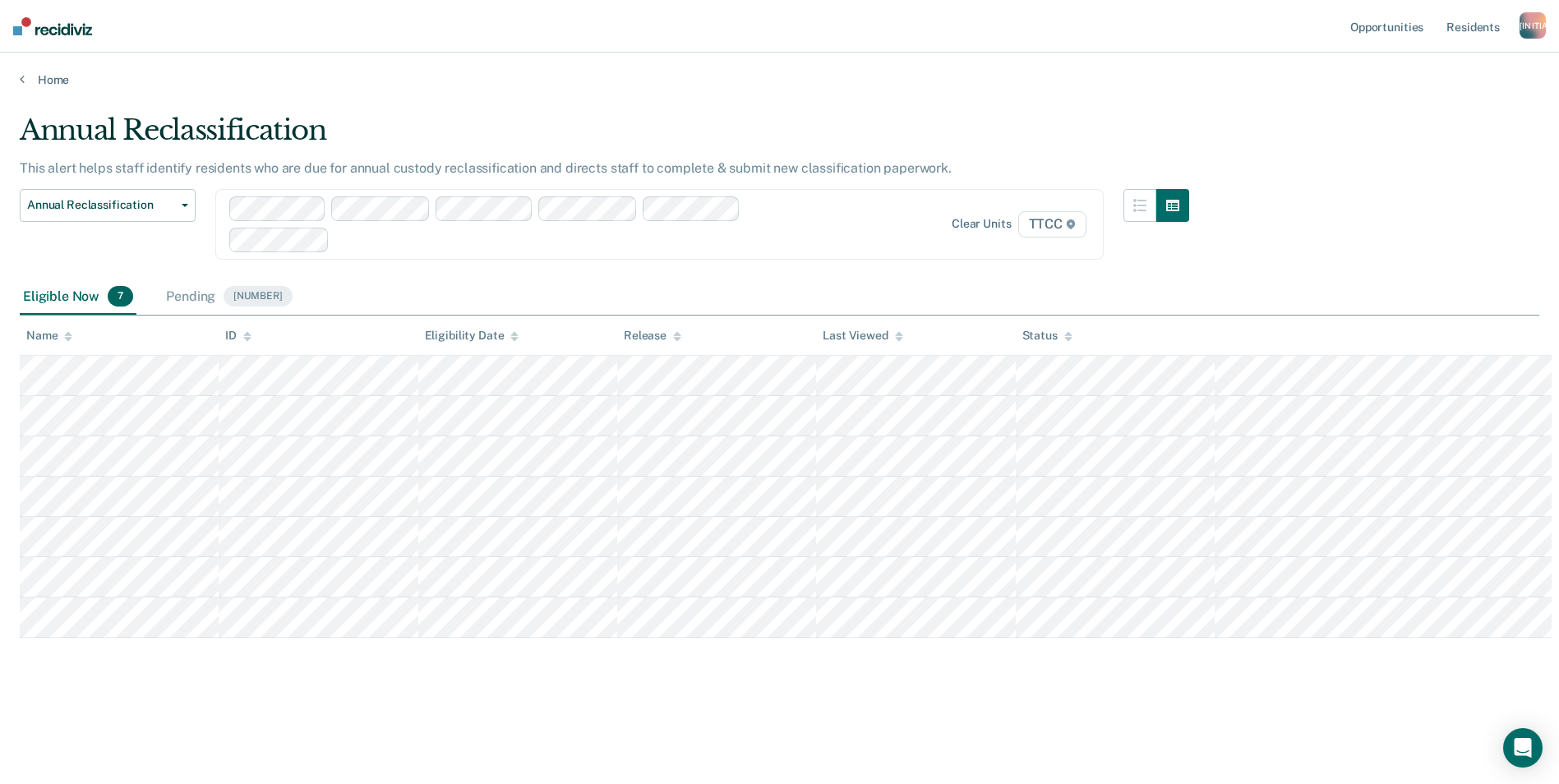 scroll, scrollTop: 0, scrollLeft: 0, axis: both 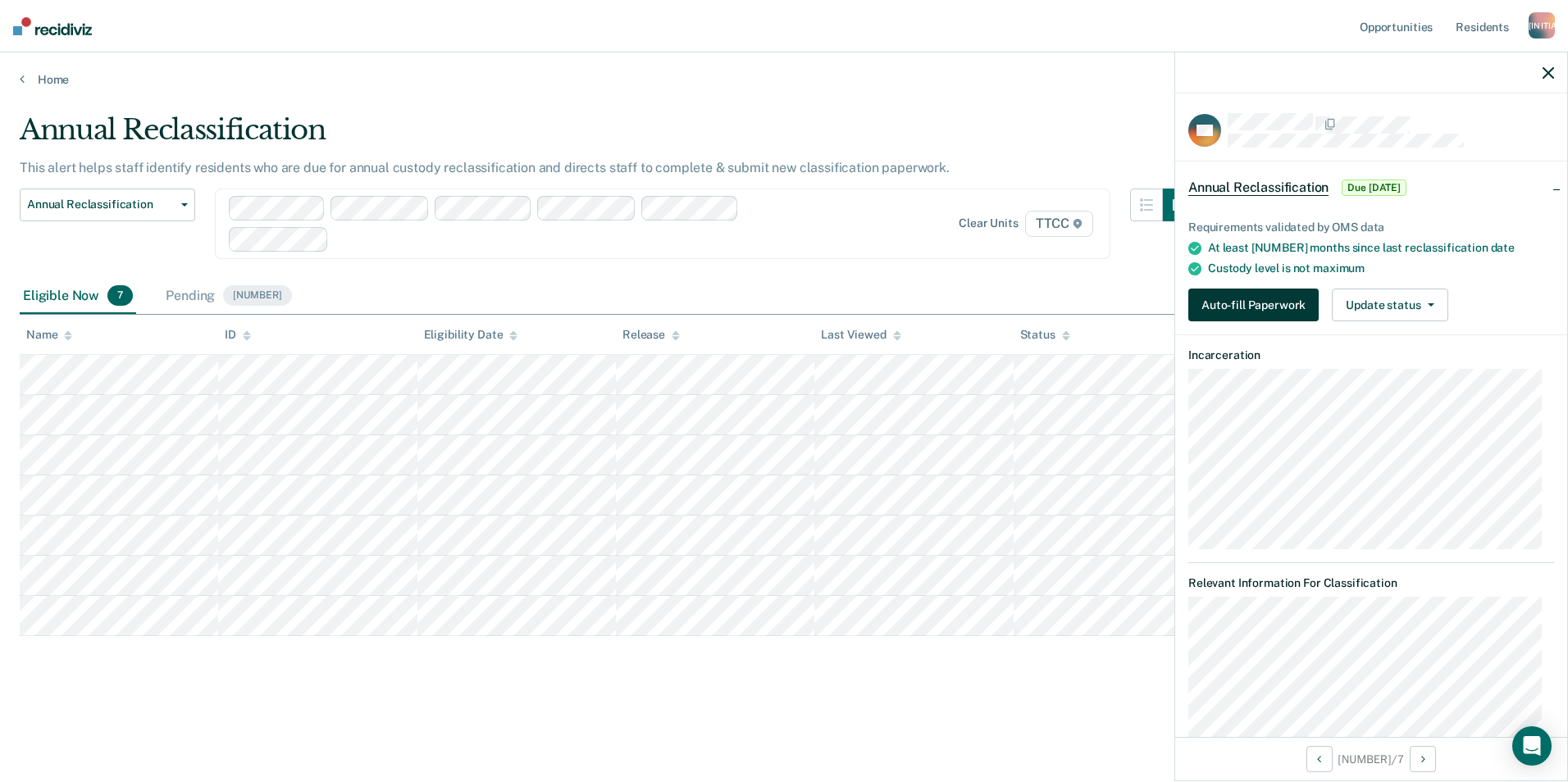 click on "Auto-fill Paperwork" at bounding box center (1253, 305) 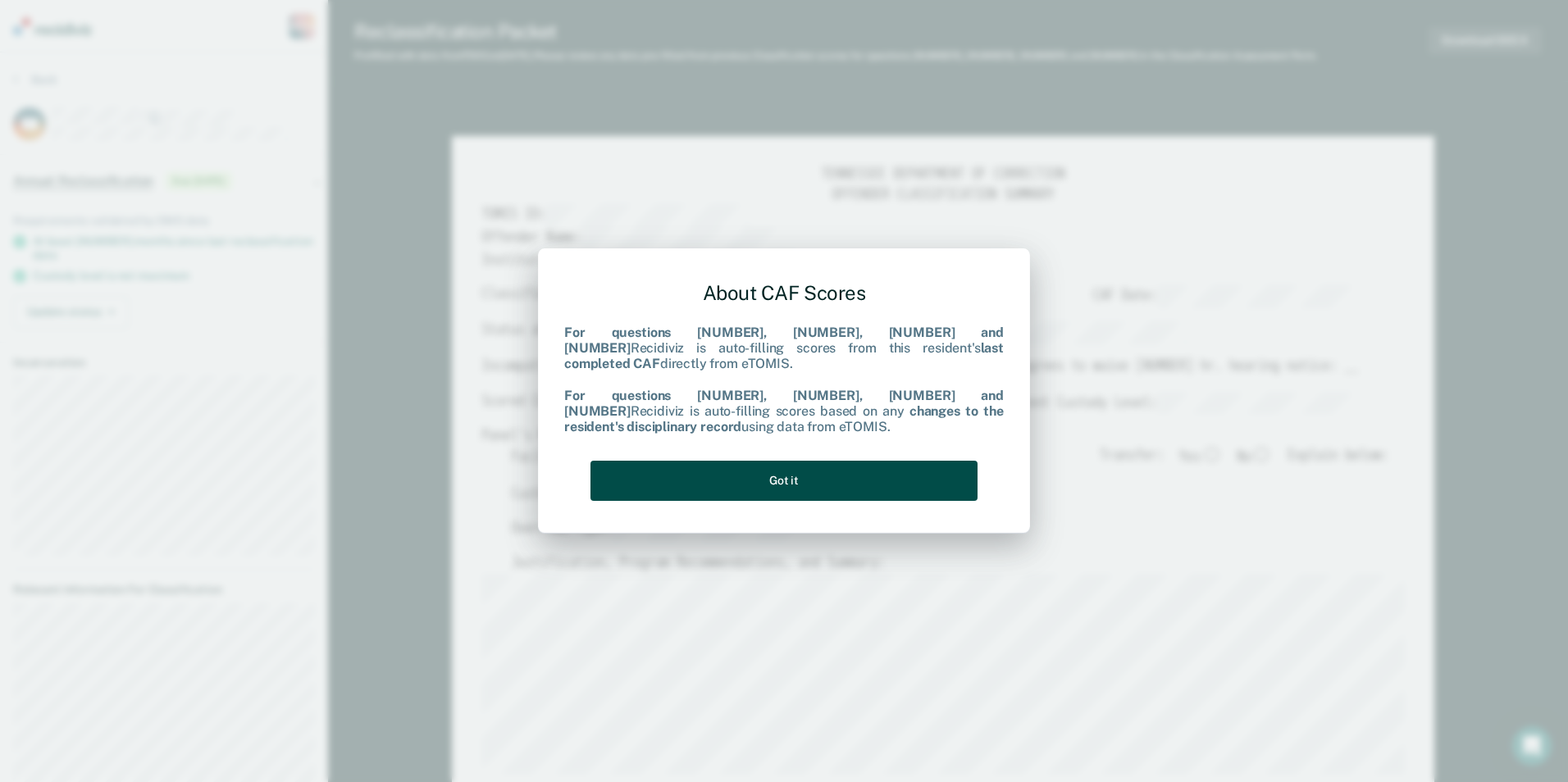 click on "Got it" at bounding box center [784, 480] 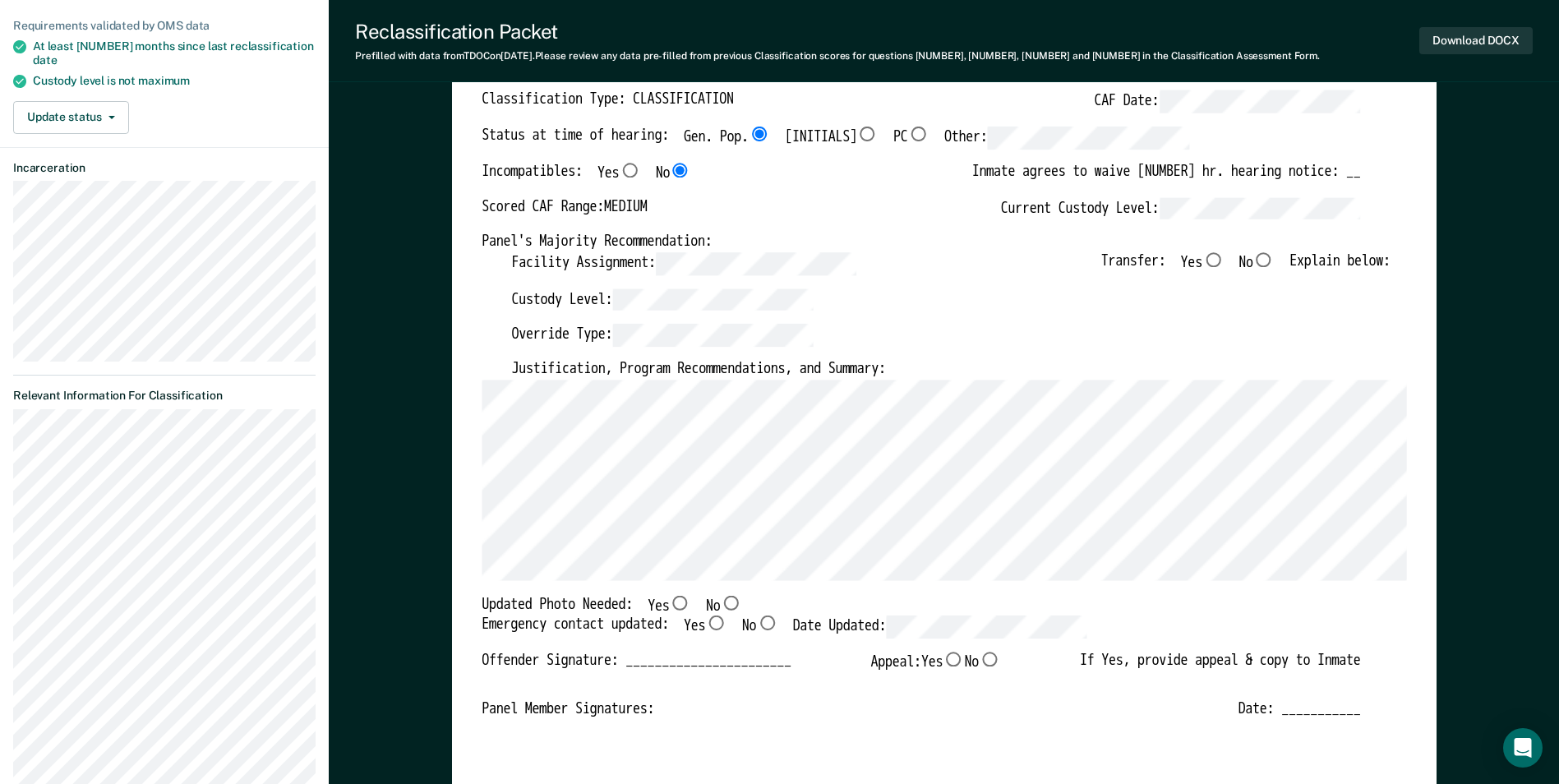 scroll, scrollTop: 247, scrollLeft: 0, axis: vertical 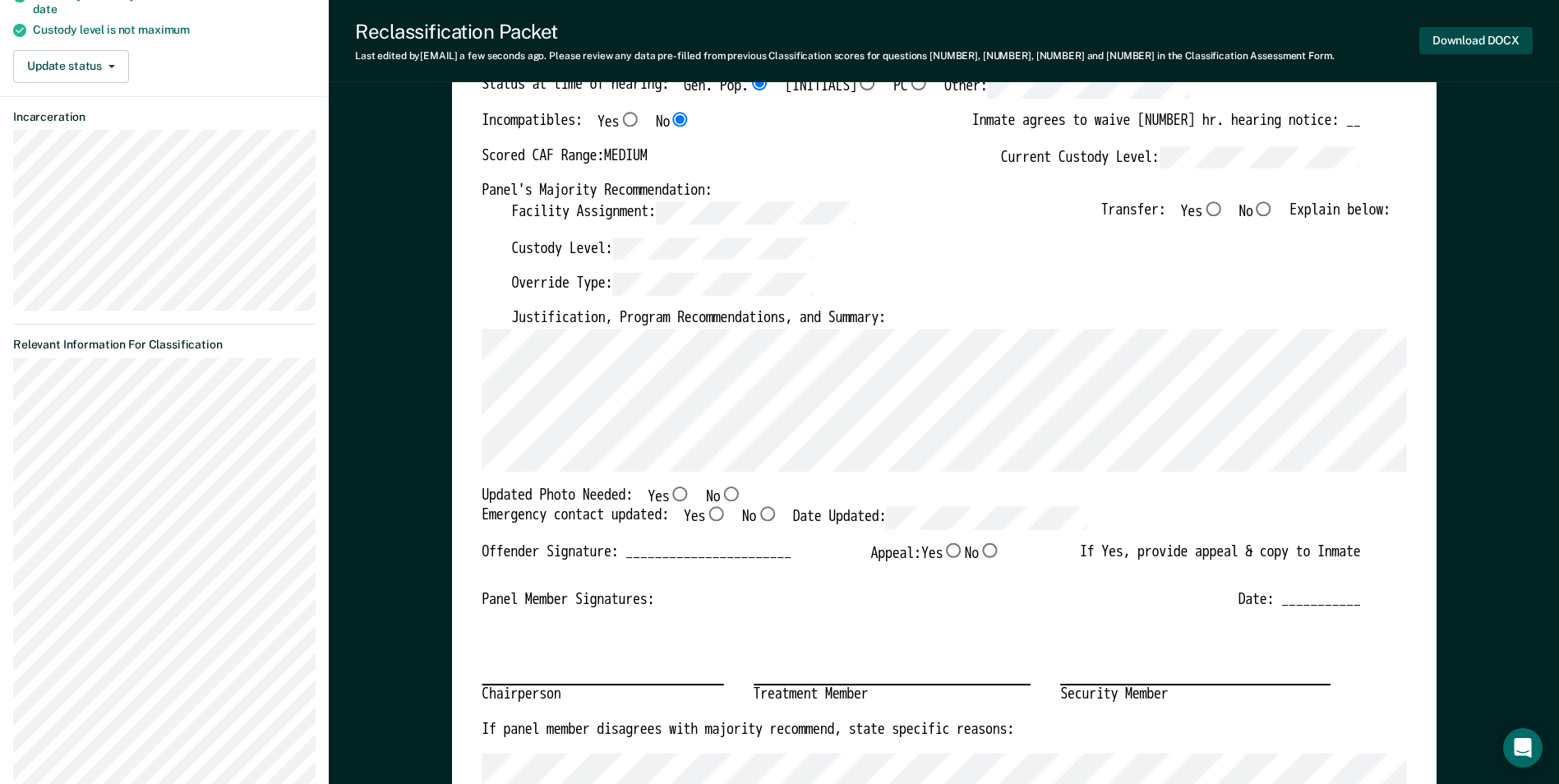 click on "Download DOCX" at bounding box center (1476, 40) 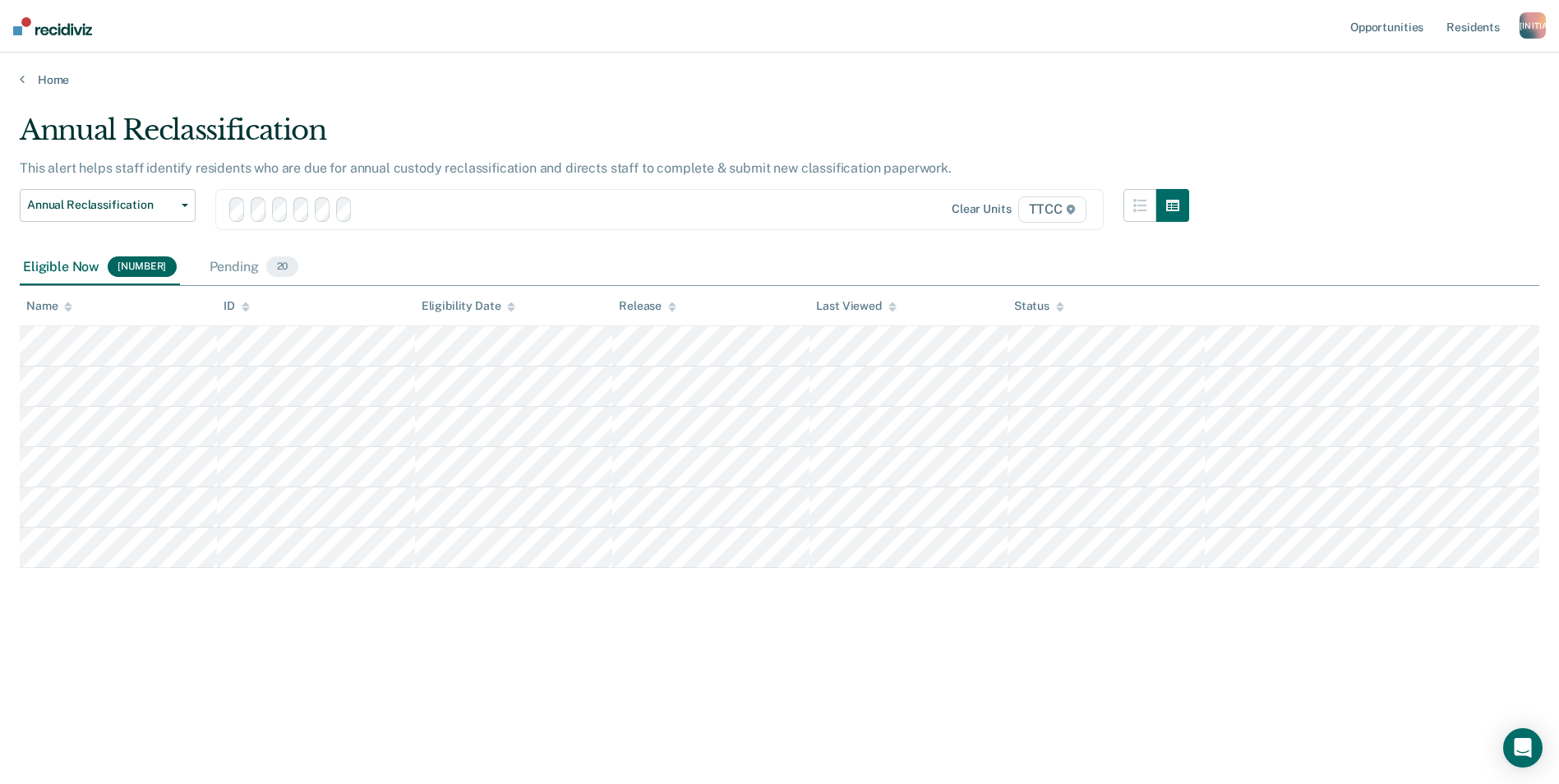 scroll, scrollTop: 0, scrollLeft: 0, axis: both 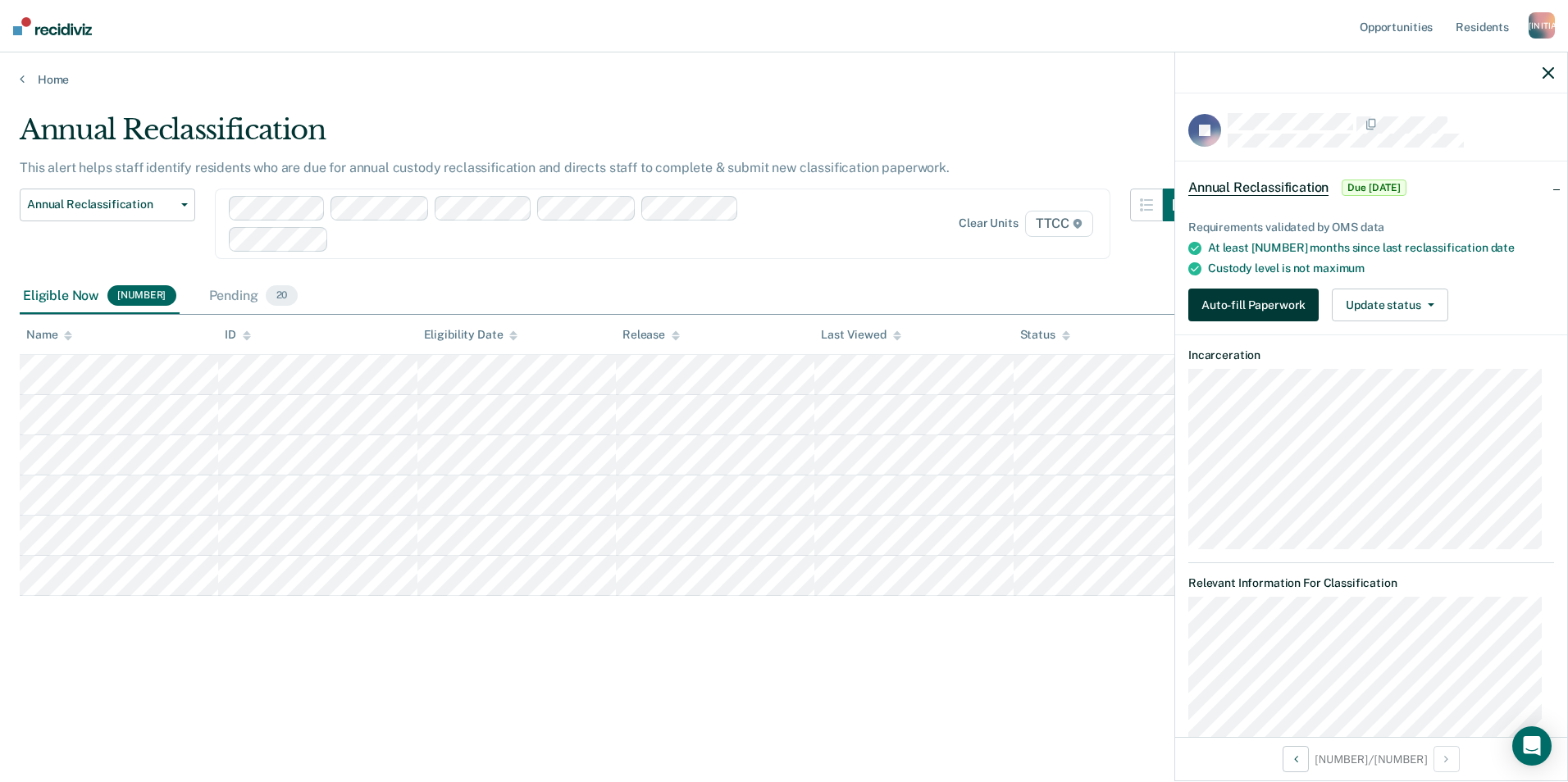 click on "Auto-fill Paperwork" at bounding box center [1253, 305] 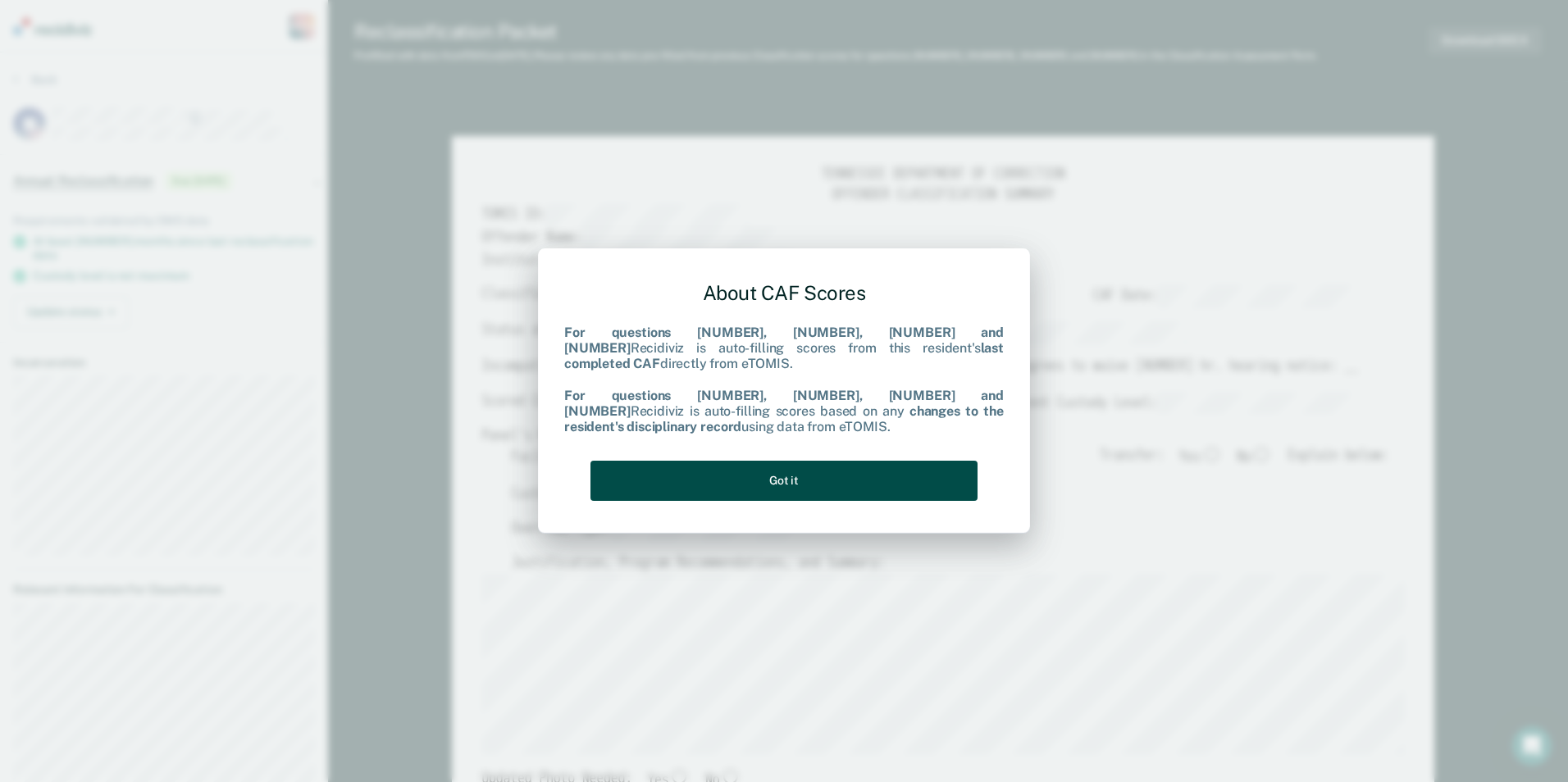 click on "Got it" at bounding box center (784, 480) 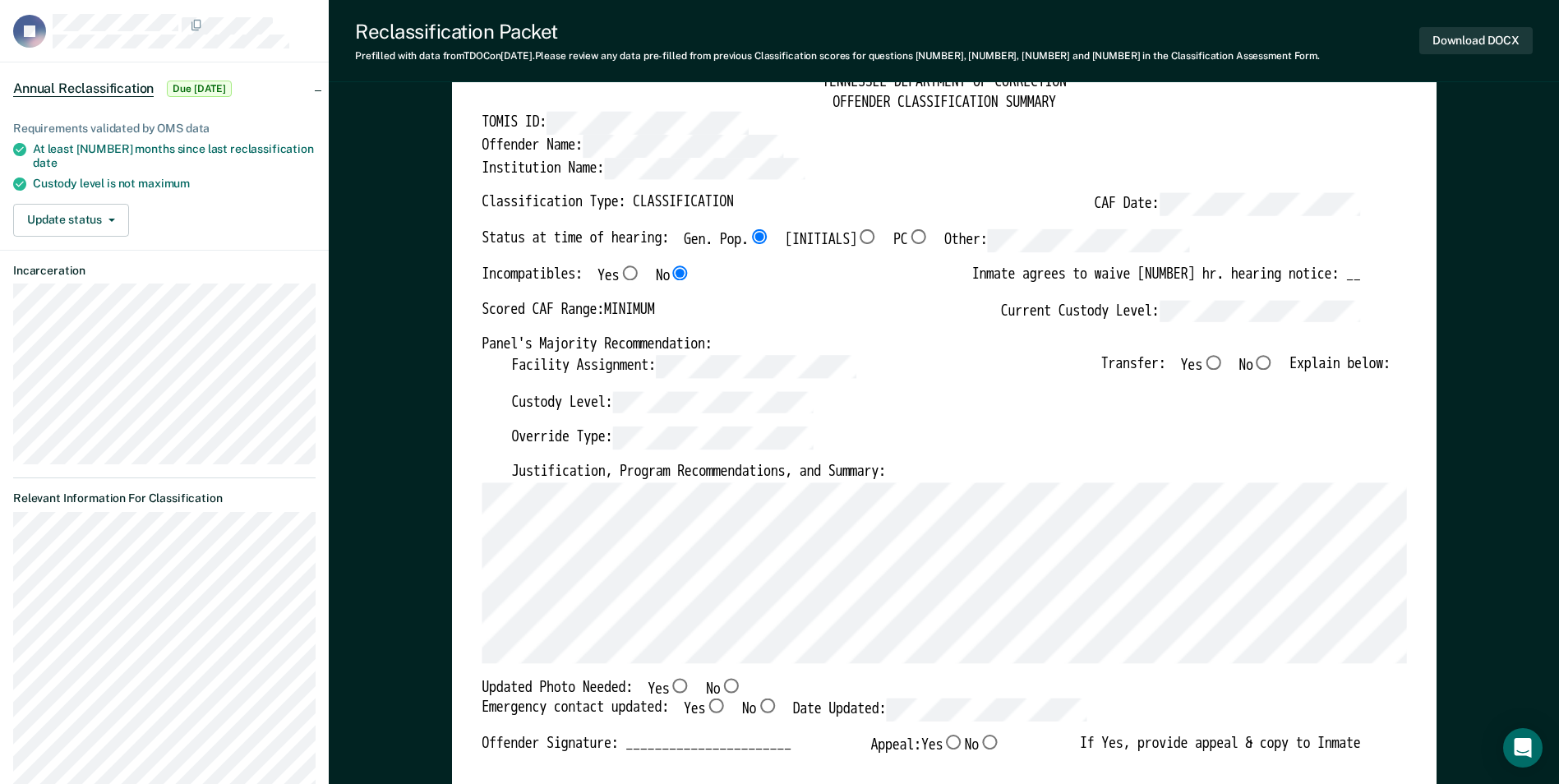 scroll, scrollTop: 164, scrollLeft: 0, axis: vertical 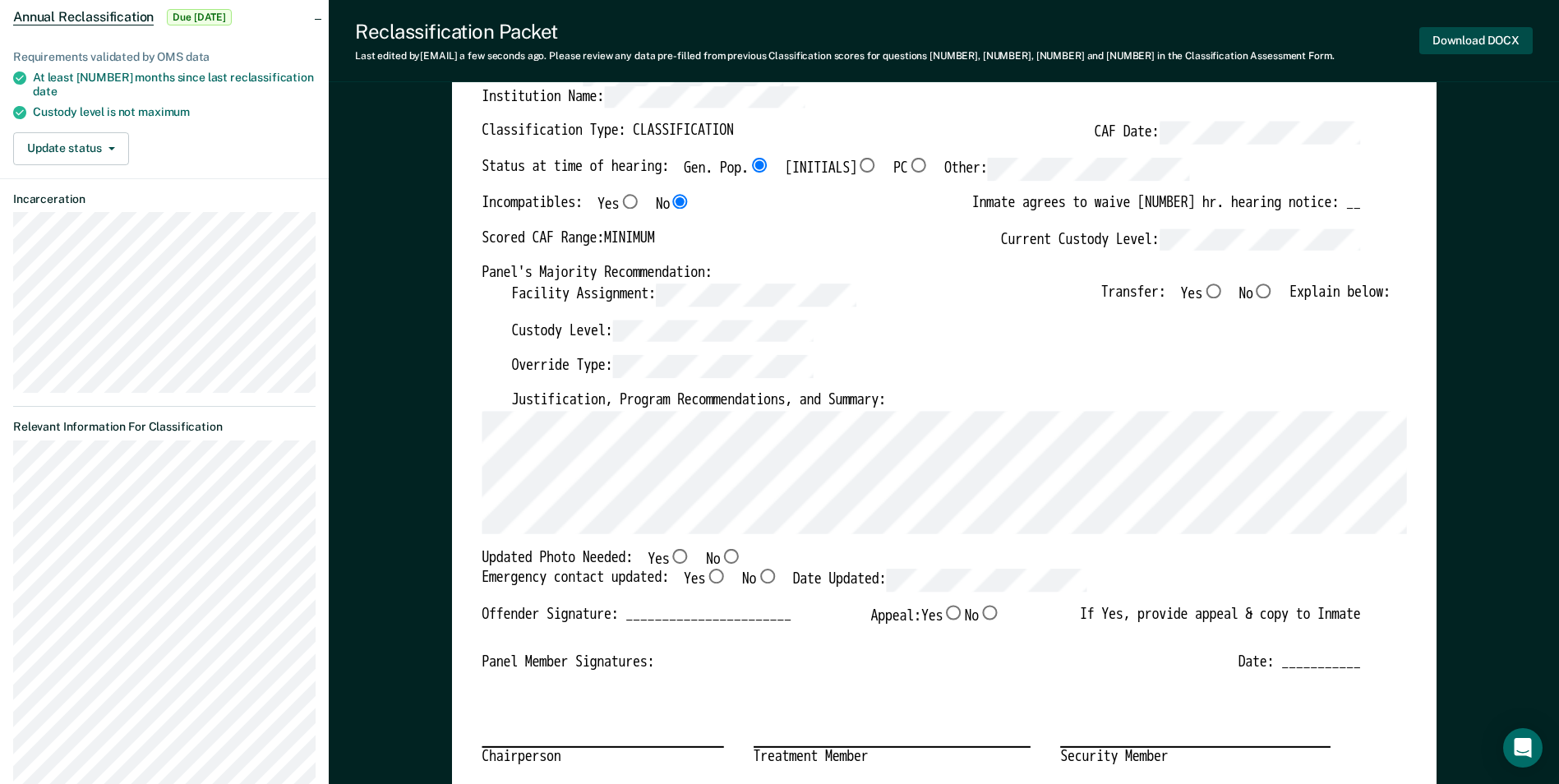 click on "Download DOCX" at bounding box center (1476, 40) 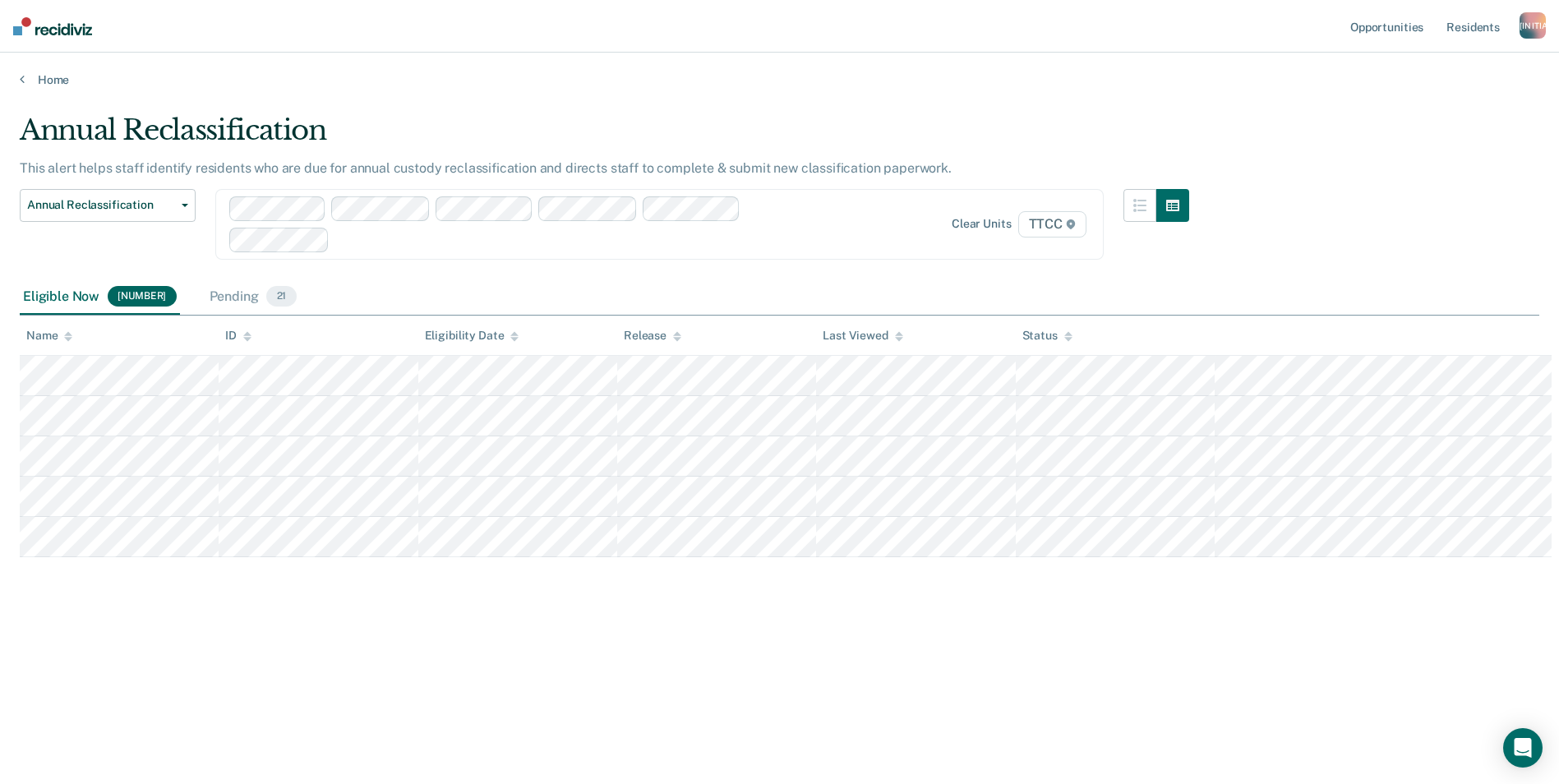 scroll, scrollTop: 0, scrollLeft: 0, axis: both 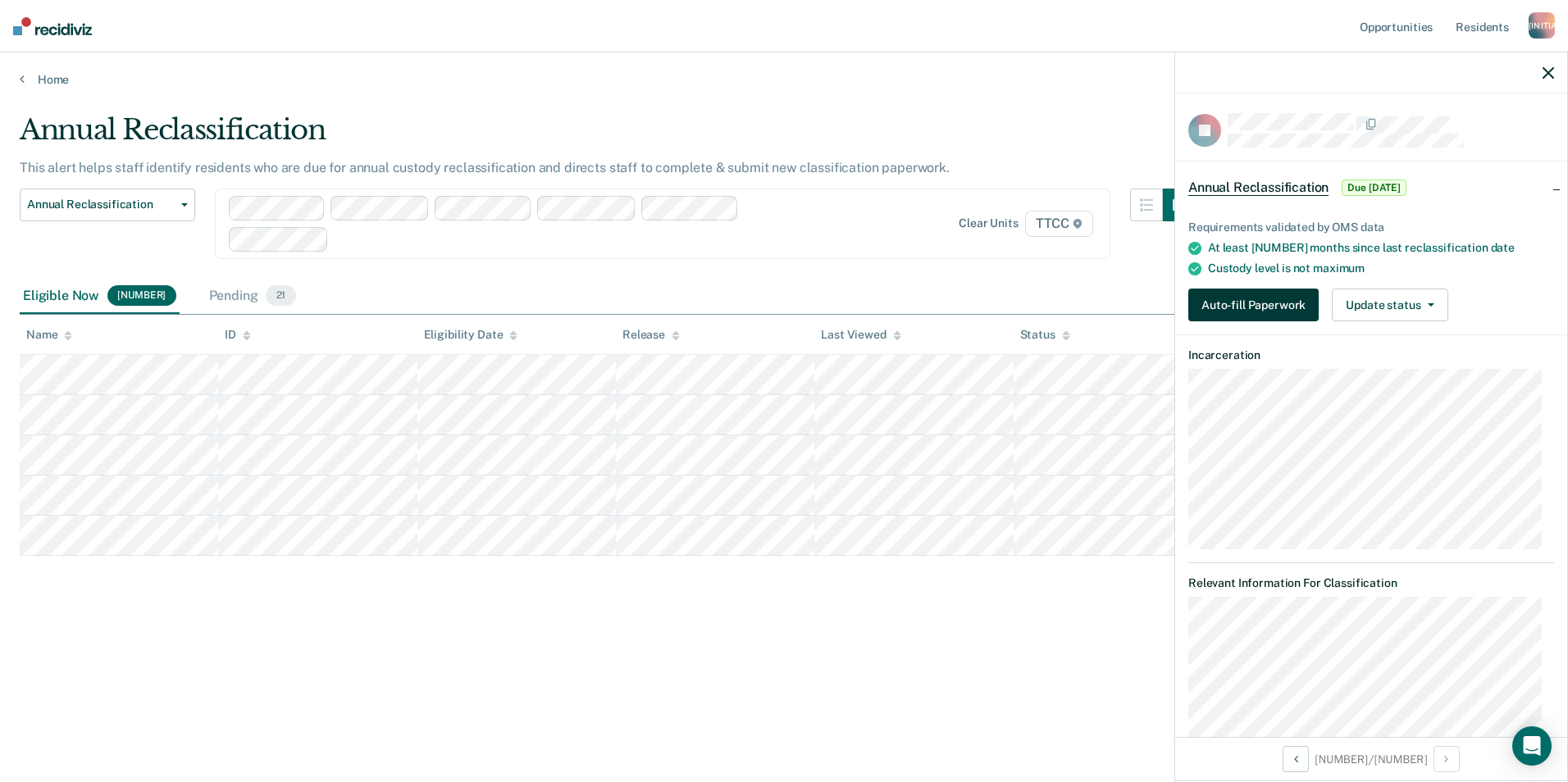 click on "Auto-fill Paperwork" at bounding box center [1253, 305] 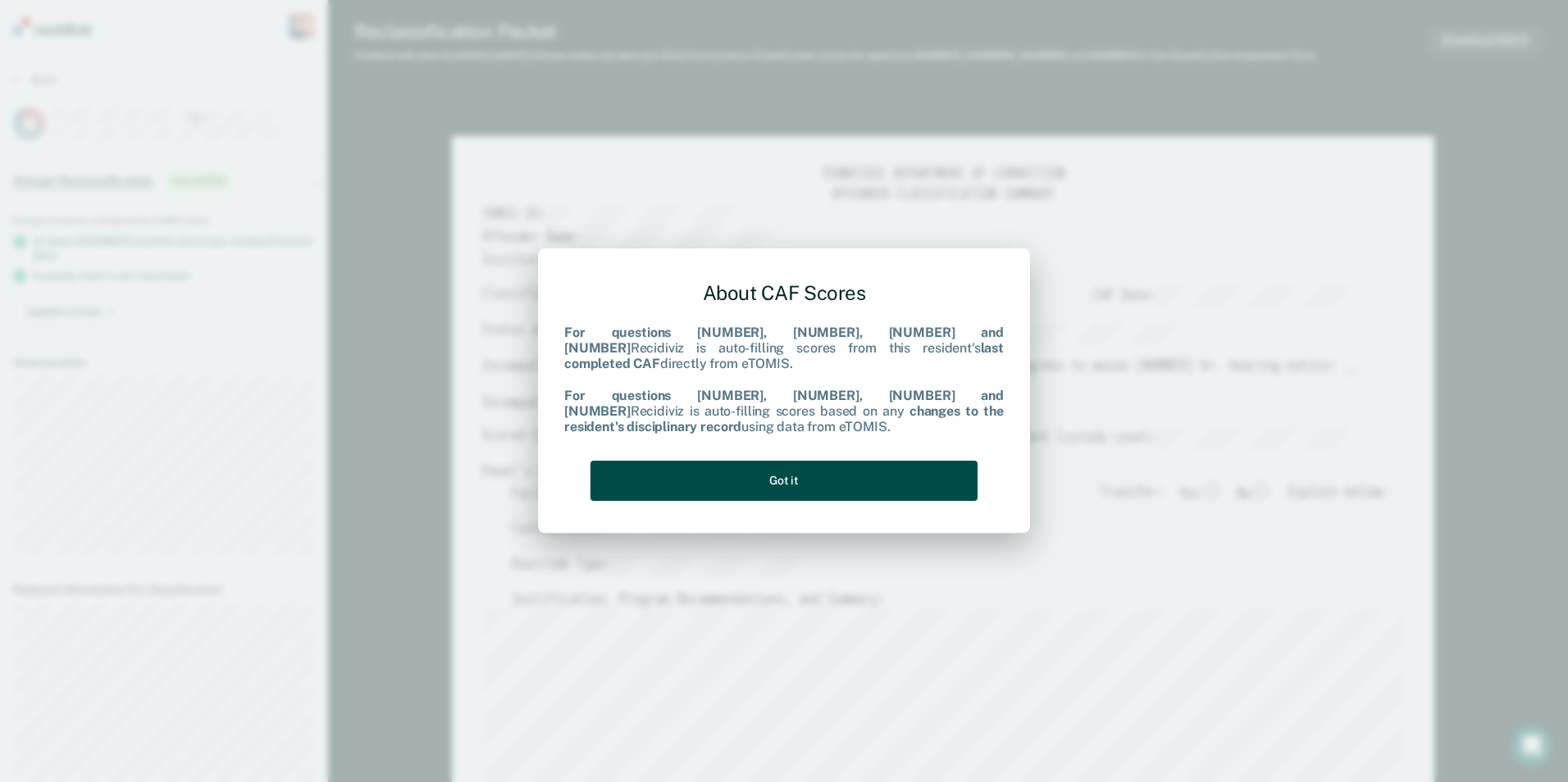 click on "Got it" at bounding box center [784, 480] 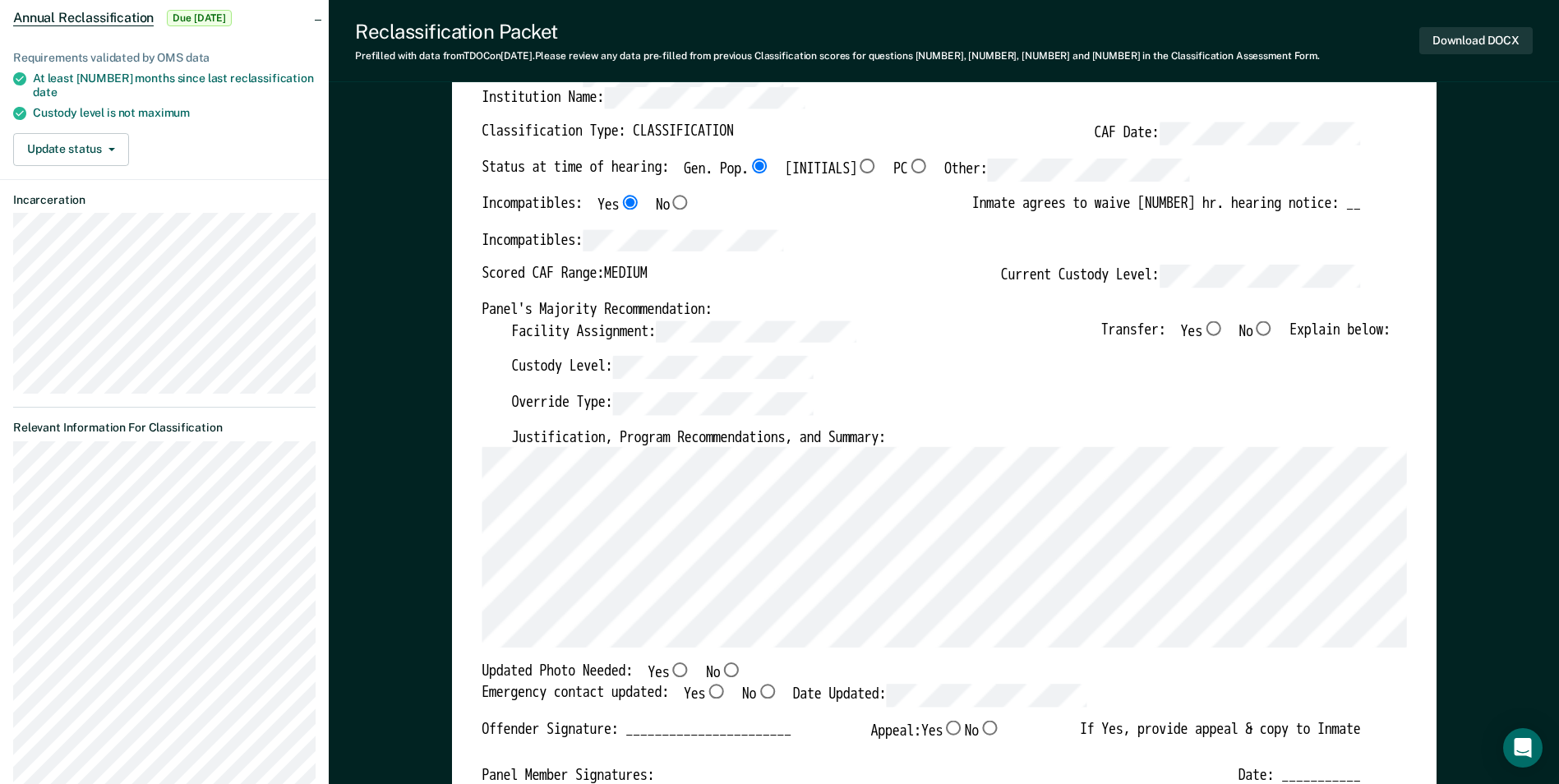 scroll, scrollTop: 164, scrollLeft: 0, axis: vertical 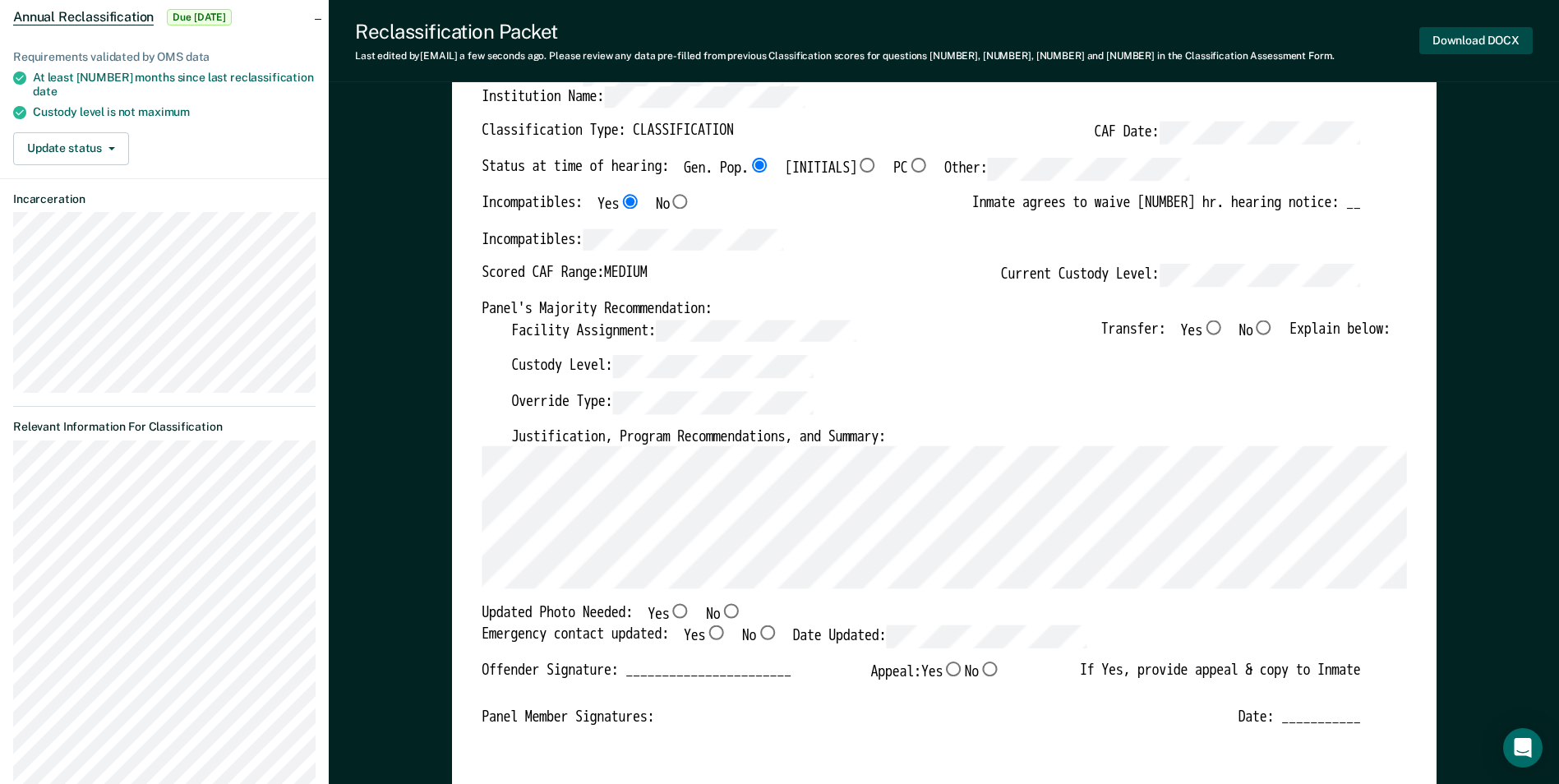 click on "Download DOCX" at bounding box center (1476, 40) 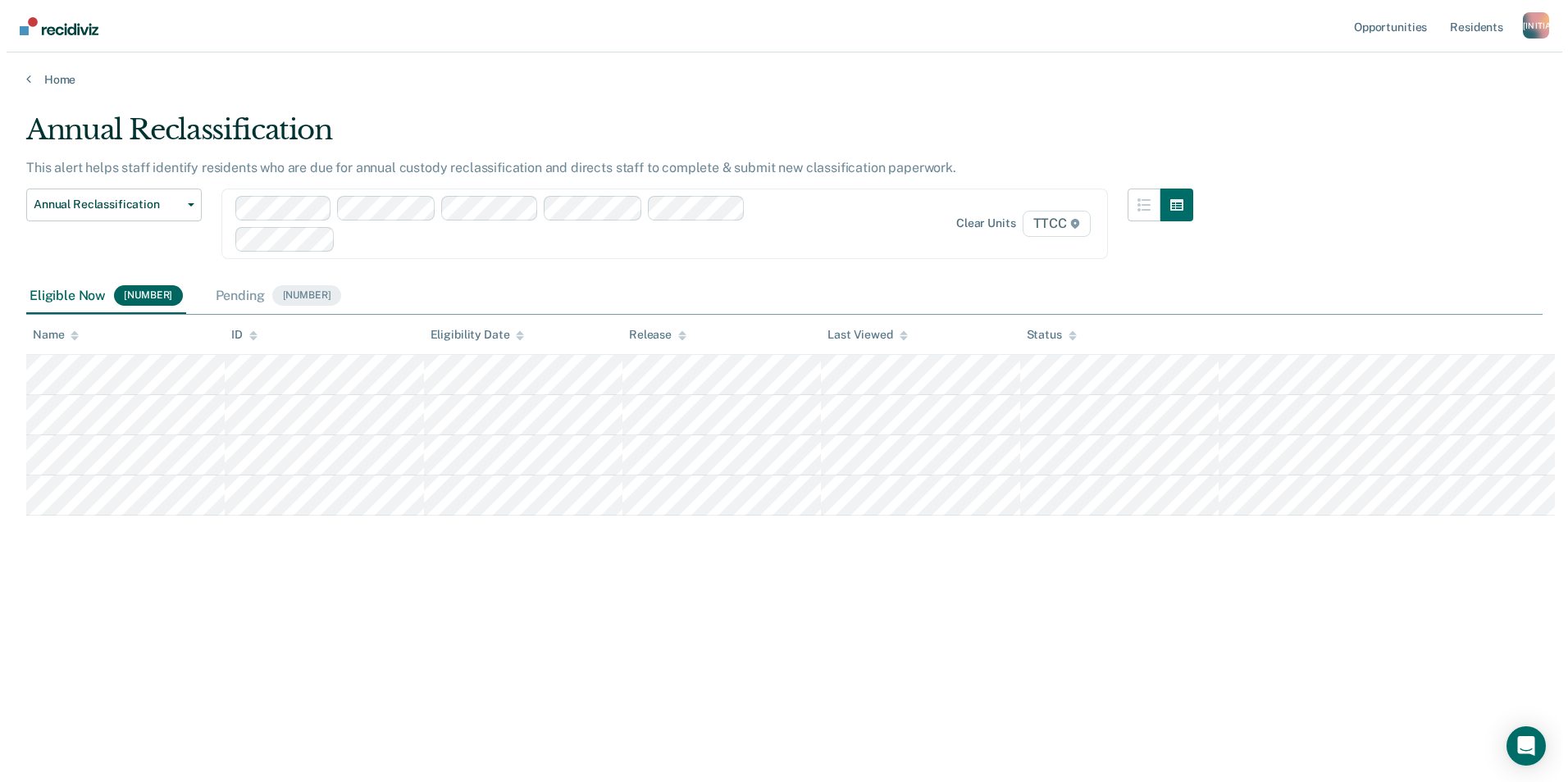 scroll, scrollTop: 0, scrollLeft: 0, axis: both 